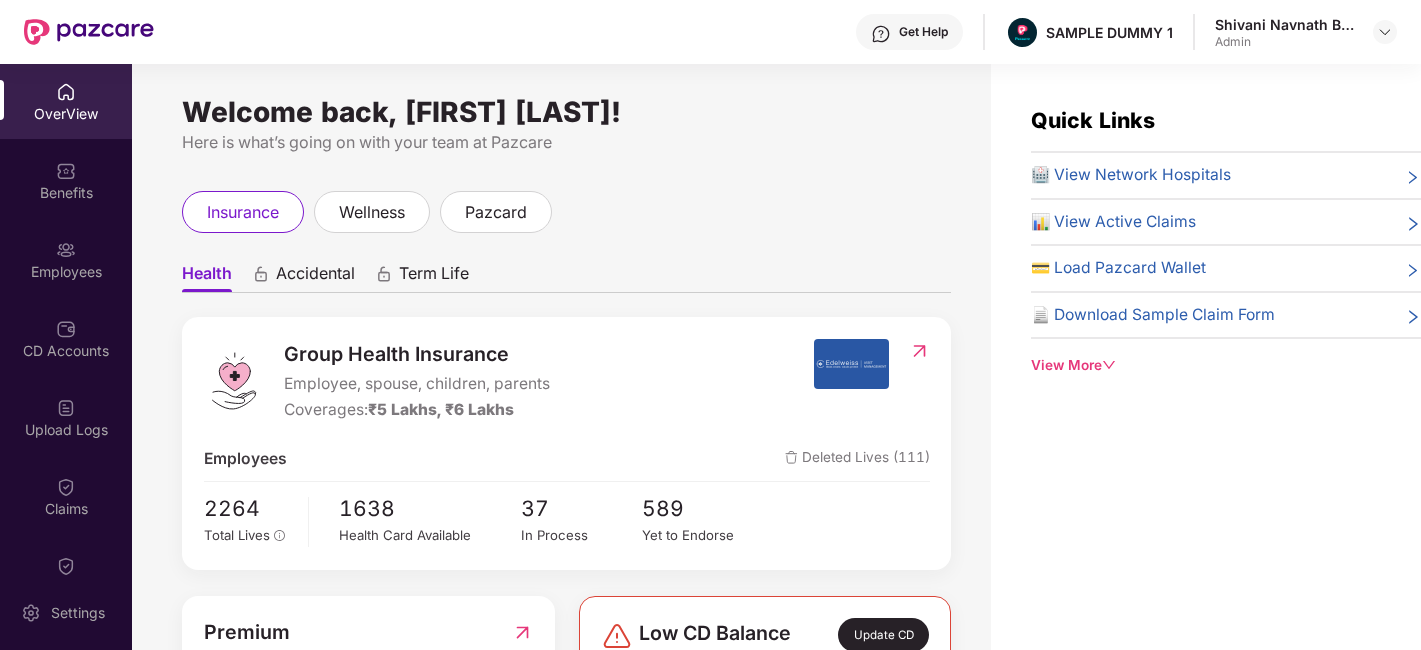scroll, scrollTop: 0, scrollLeft: 0, axis: both 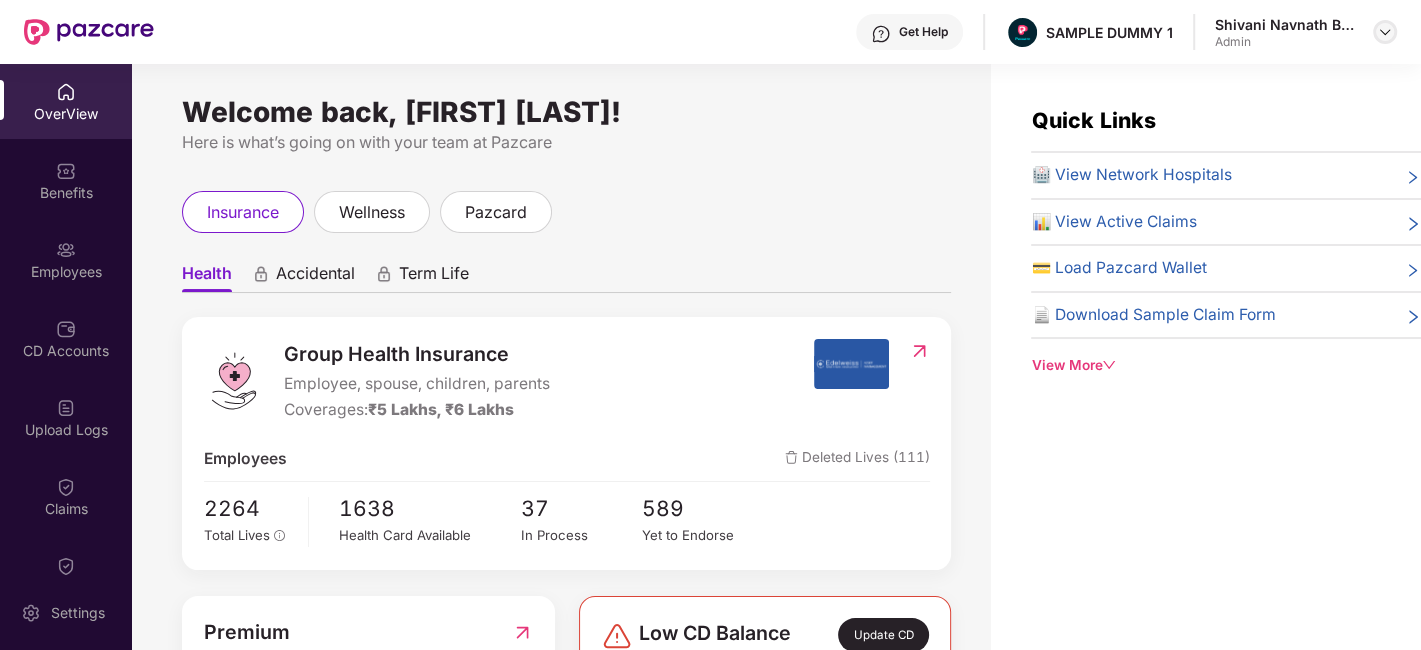 click at bounding box center (1385, 32) 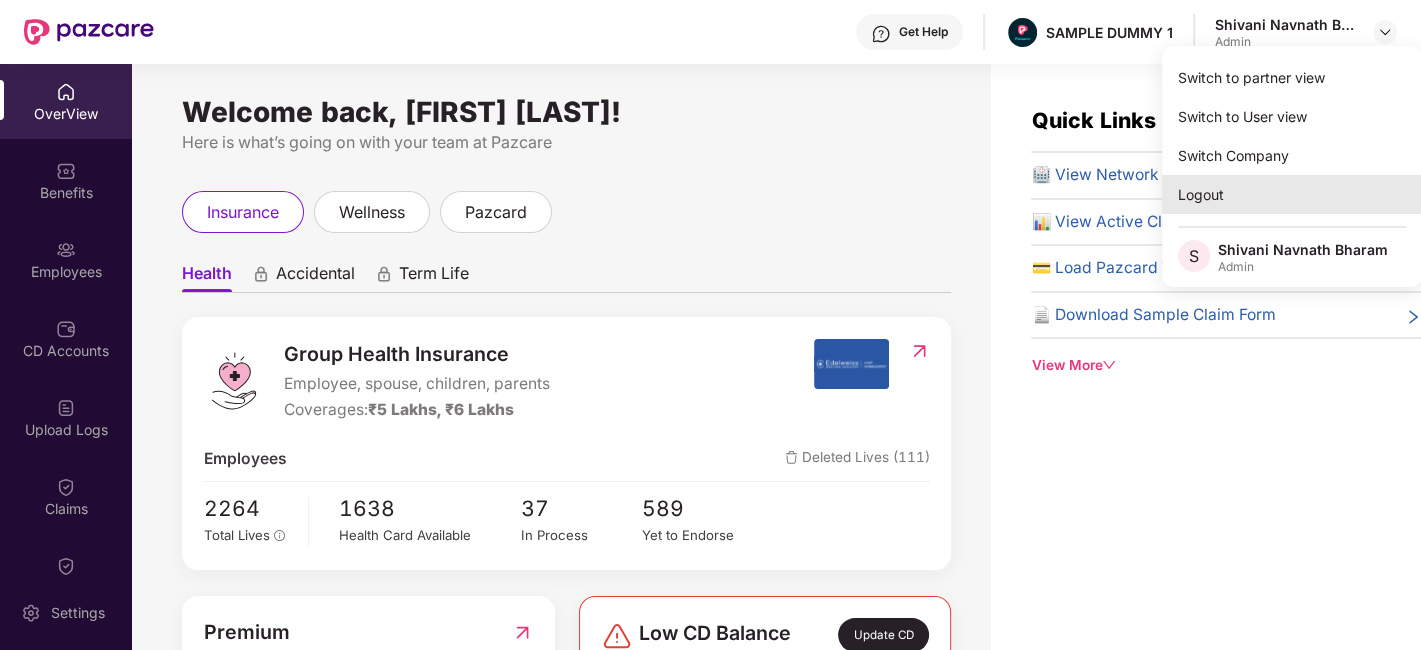 click on "Logout" at bounding box center [1292, 194] 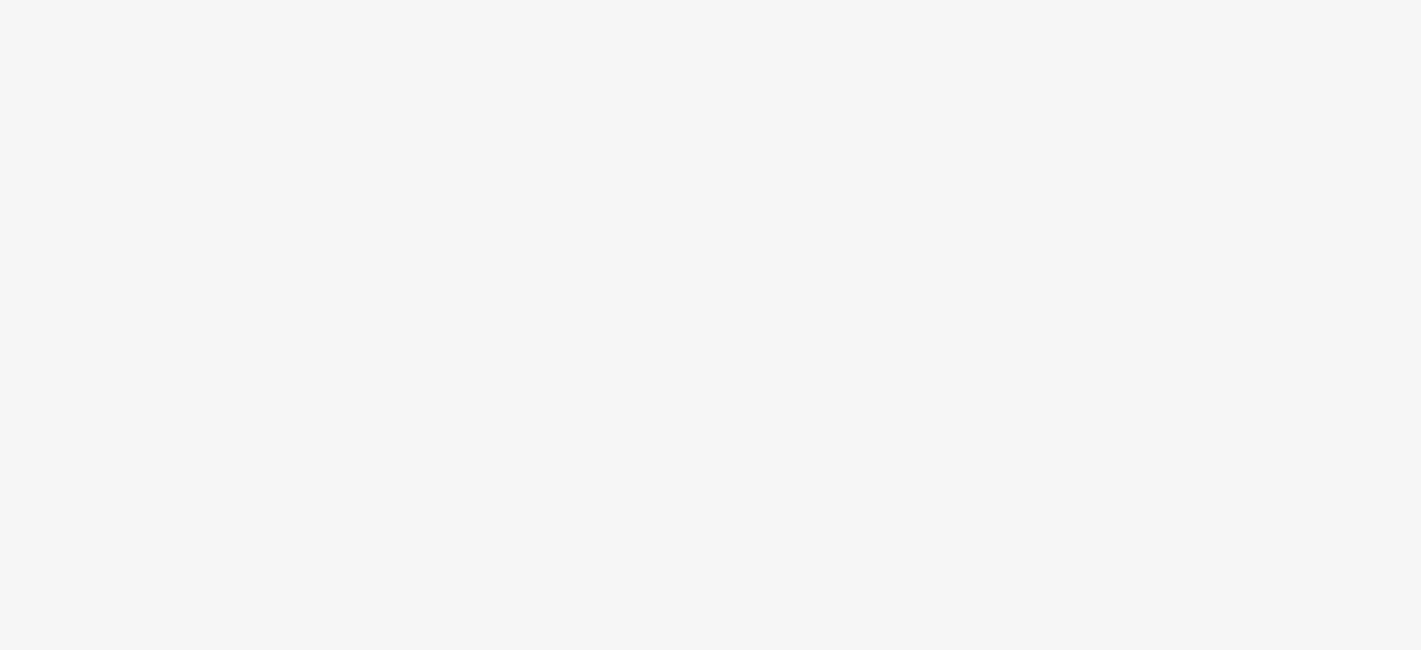 click at bounding box center [710, 325] 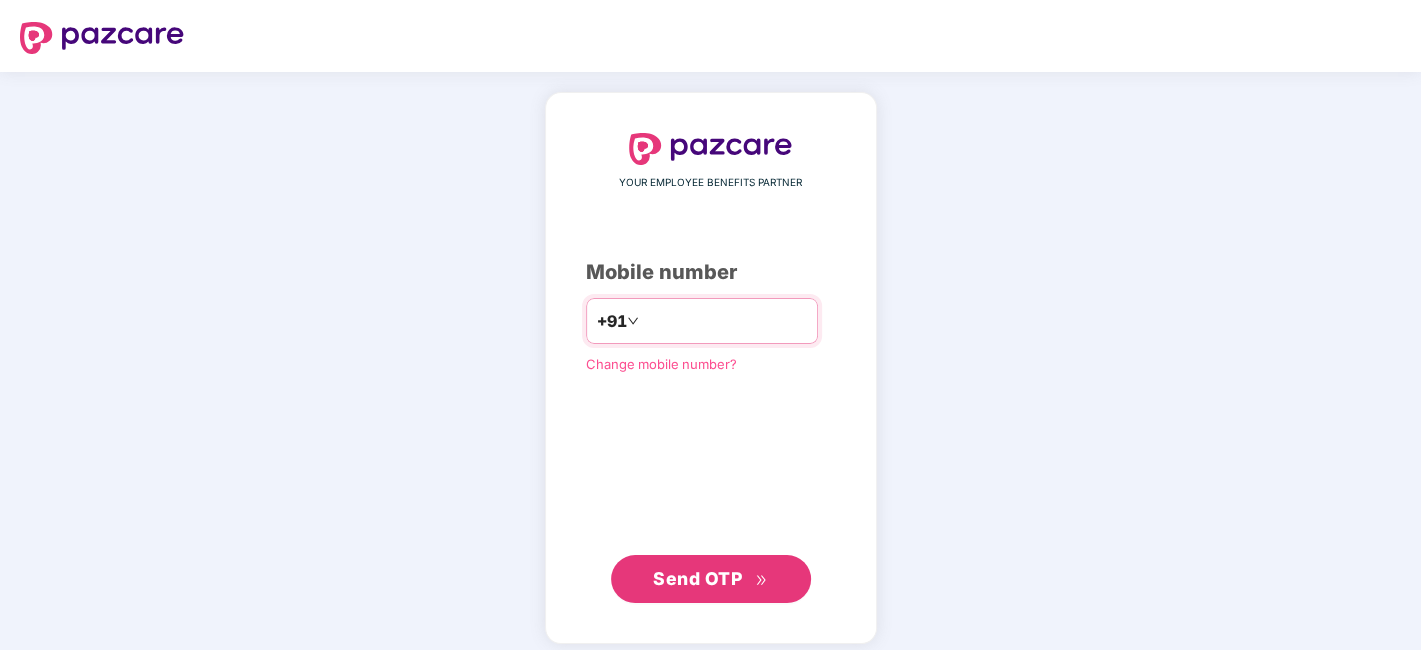 drag, startPoint x: 0, startPoint y: 0, endPoint x: 661, endPoint y: 323, distance: 735.69696 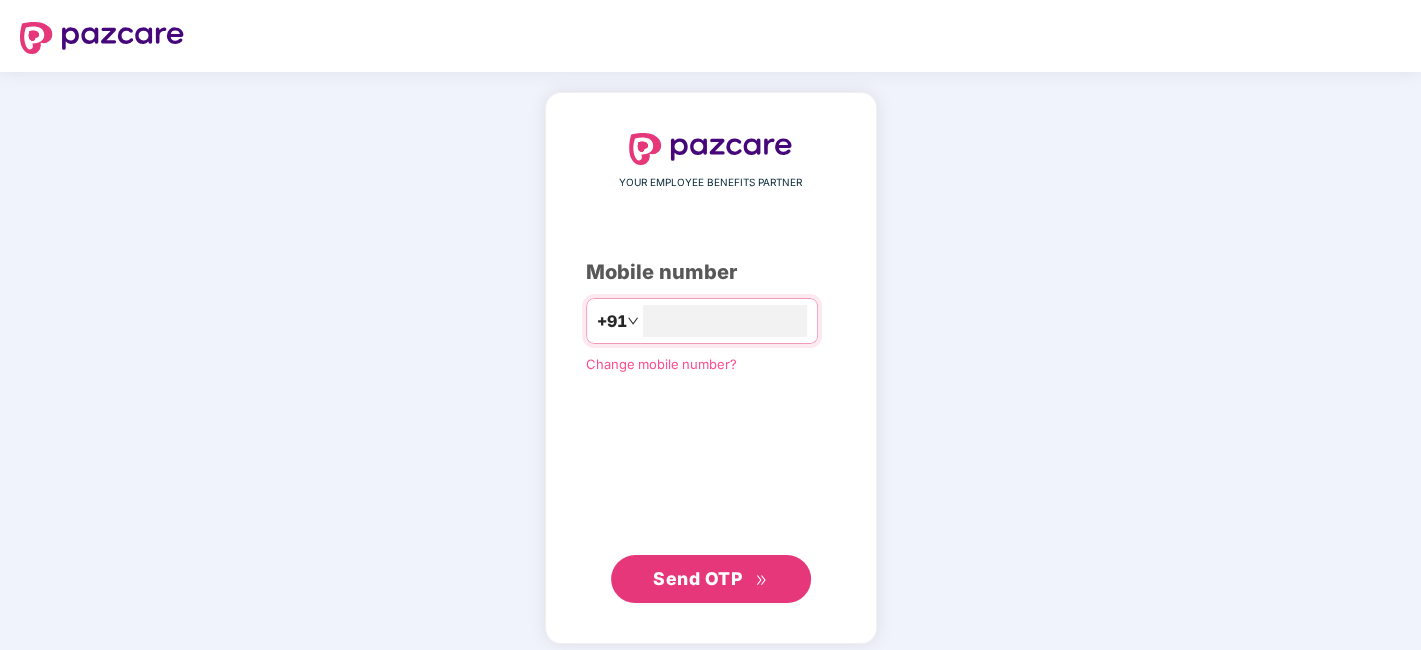 type on "**********" 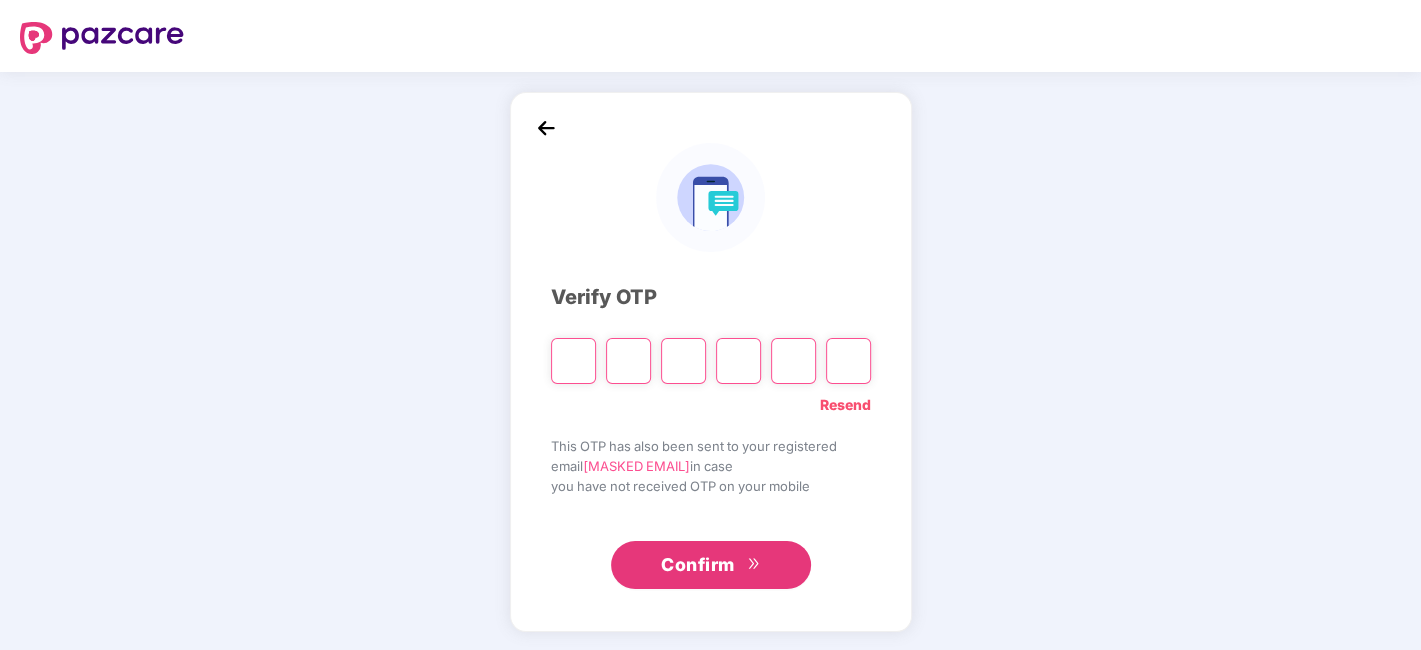 click at bounding box center (573, 361) 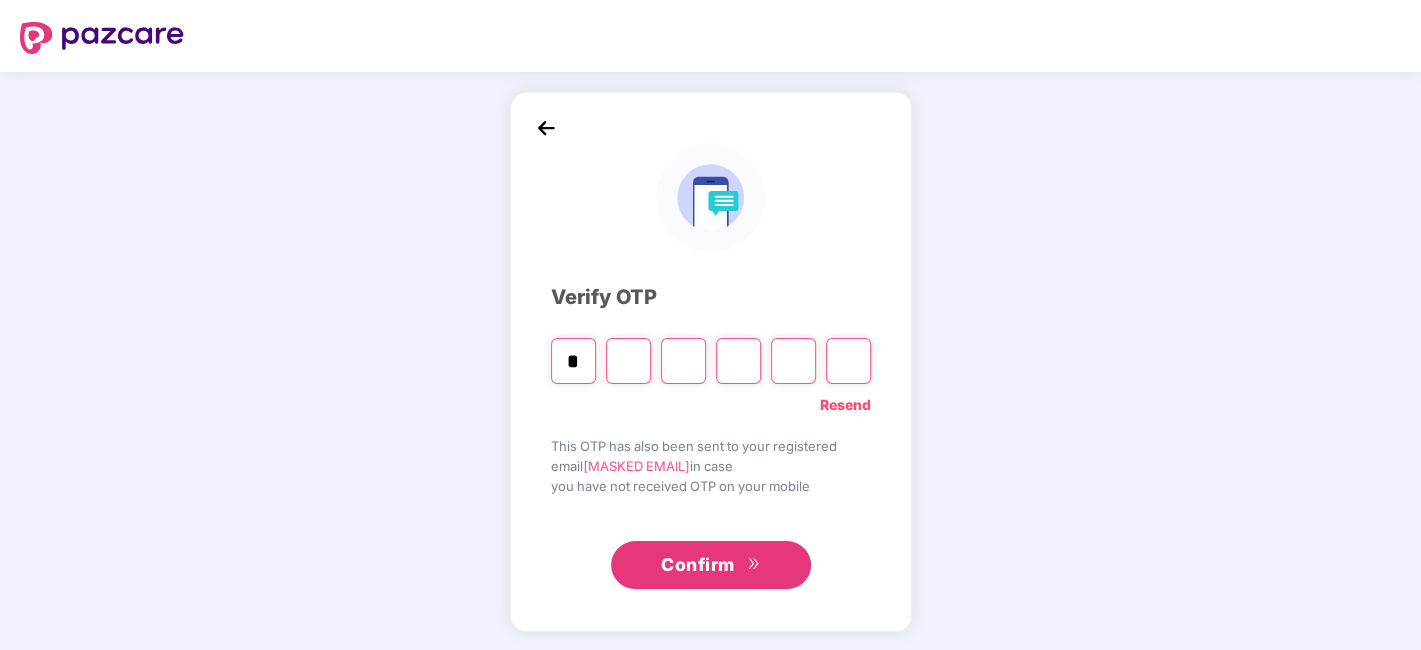 type on "*" 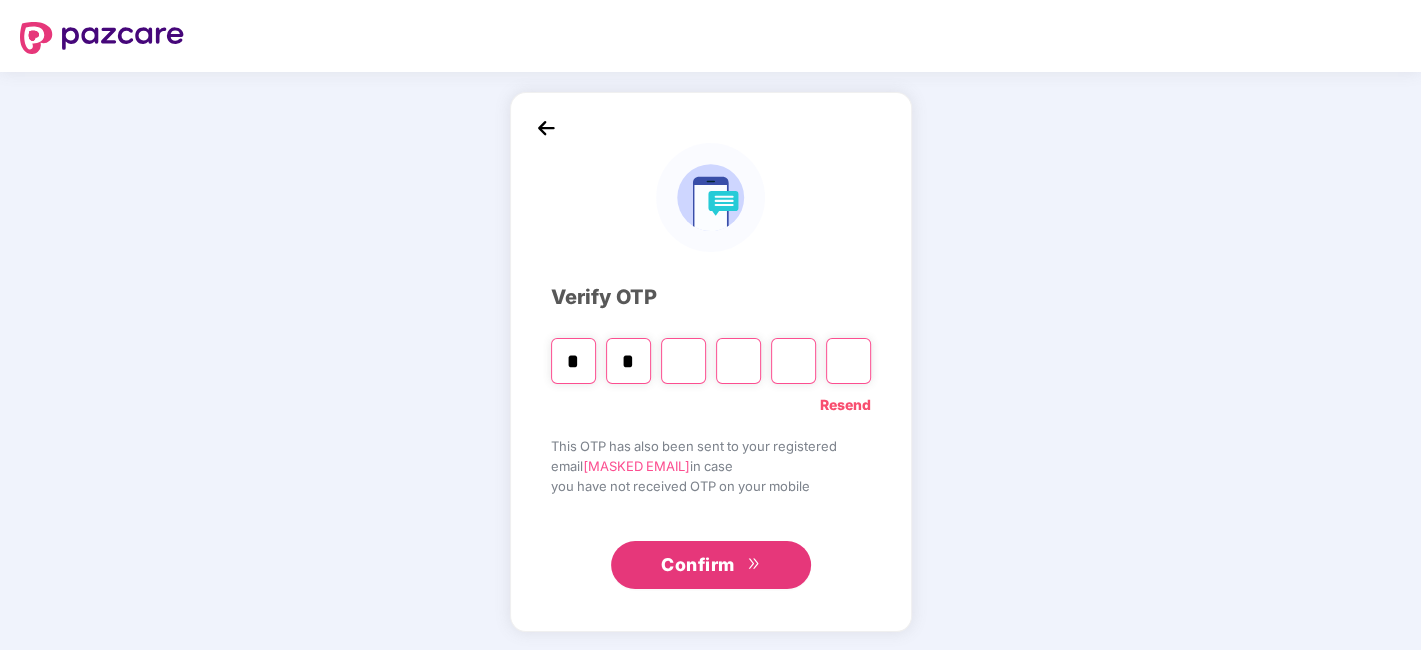 type on "*" 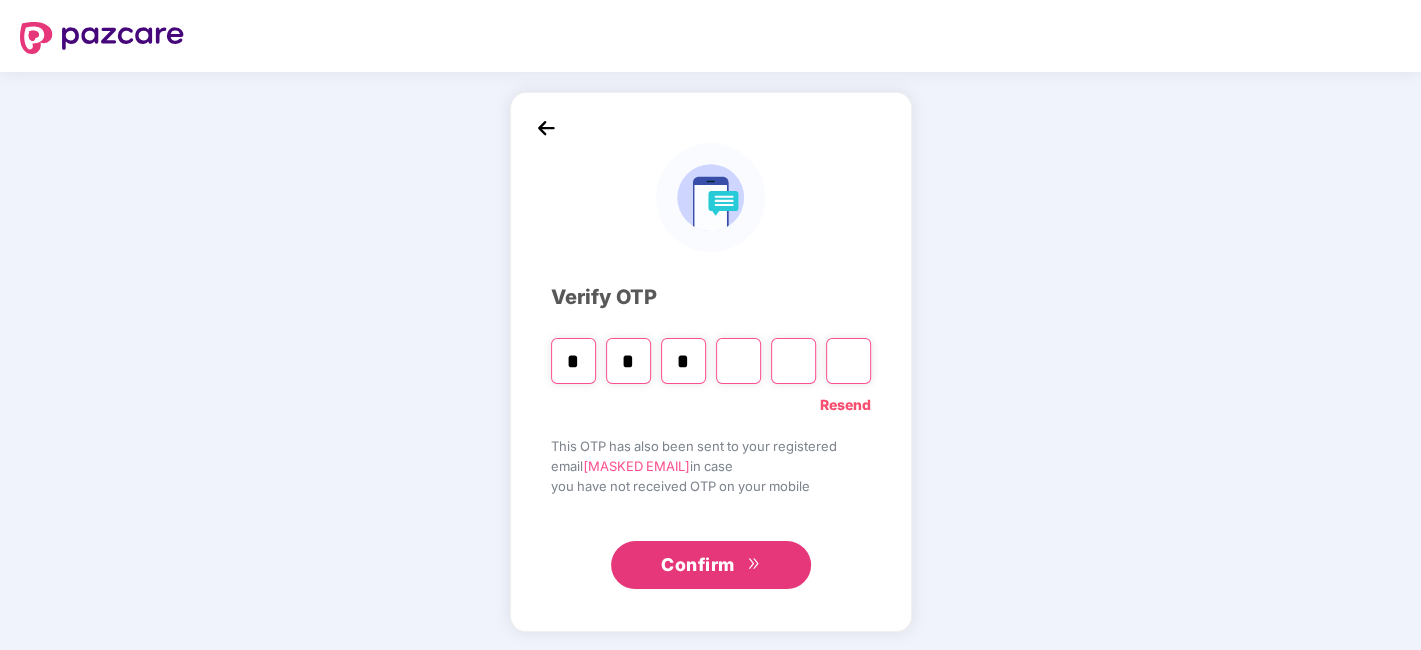 type on "*" 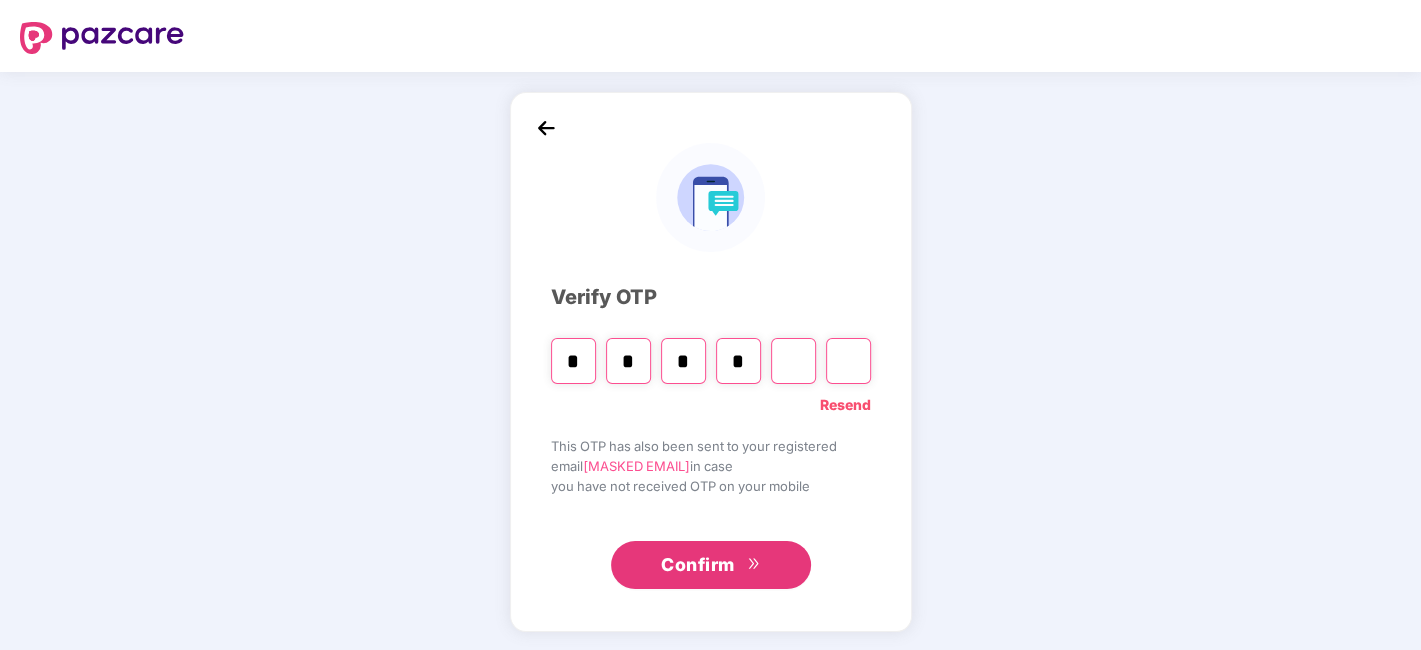 type on "*" 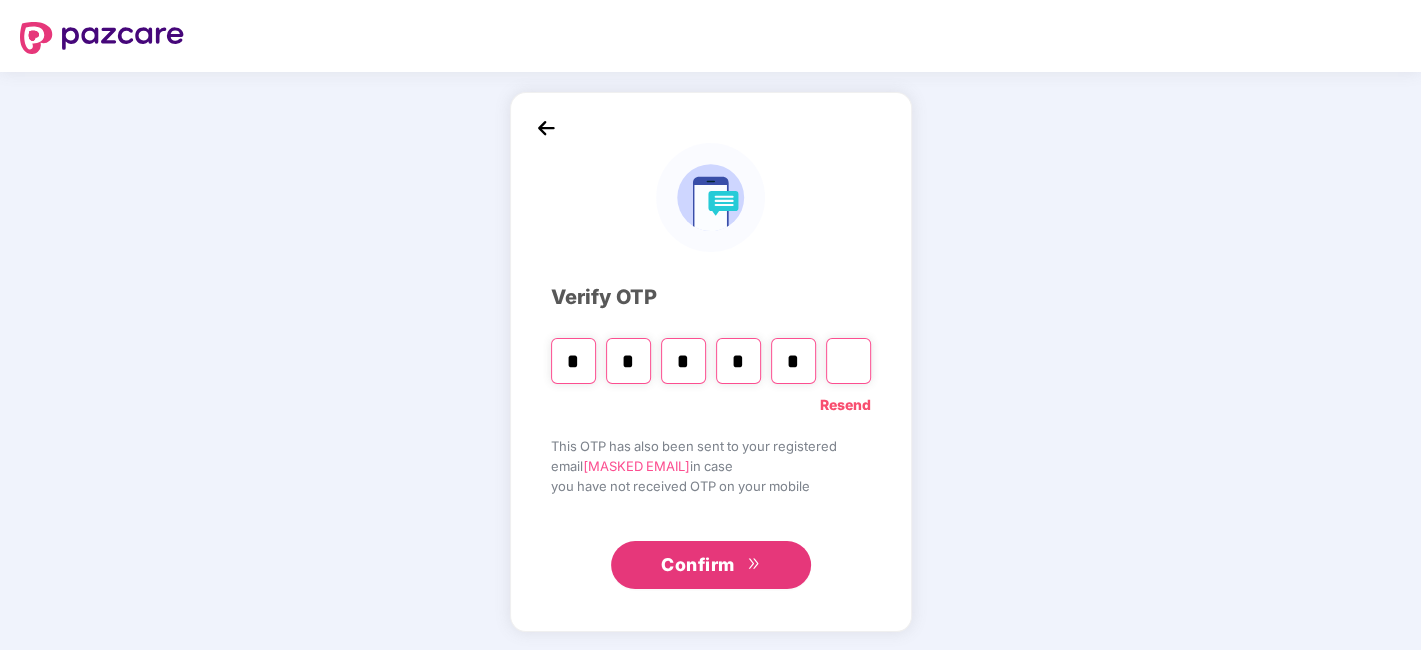 type on "*" 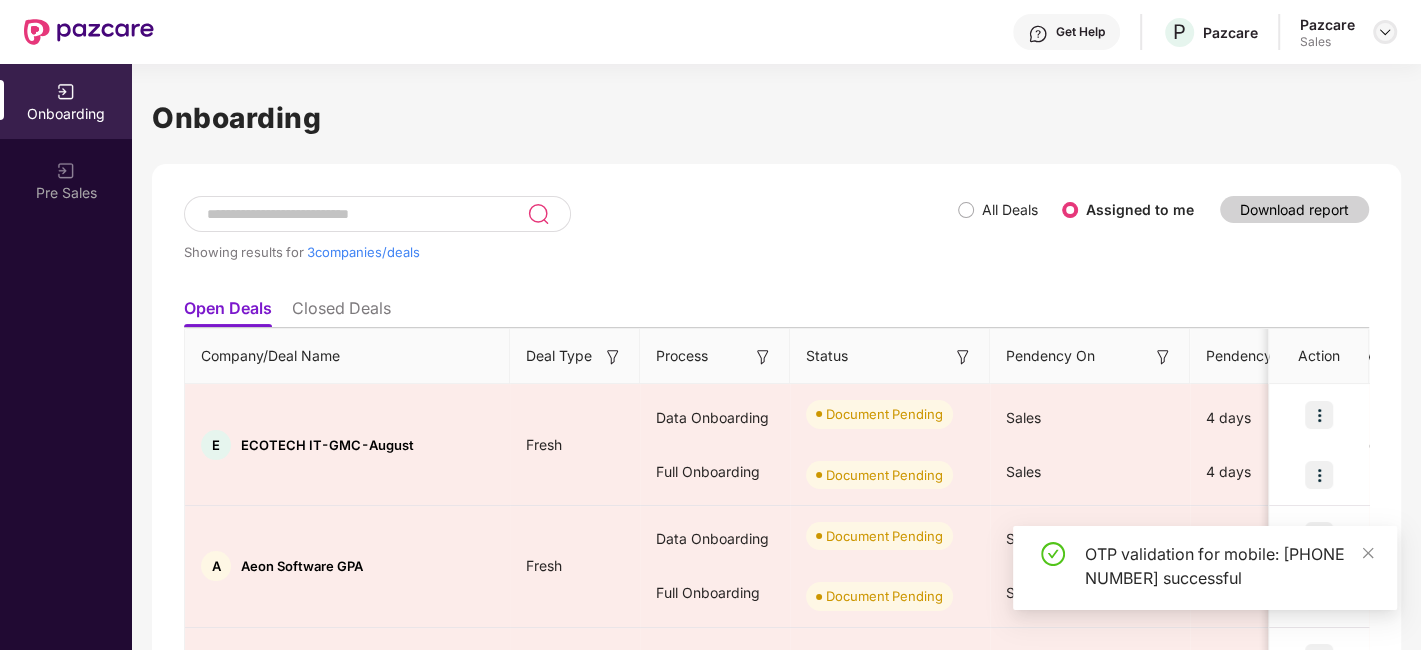 click at bounding box center [1385, 32] 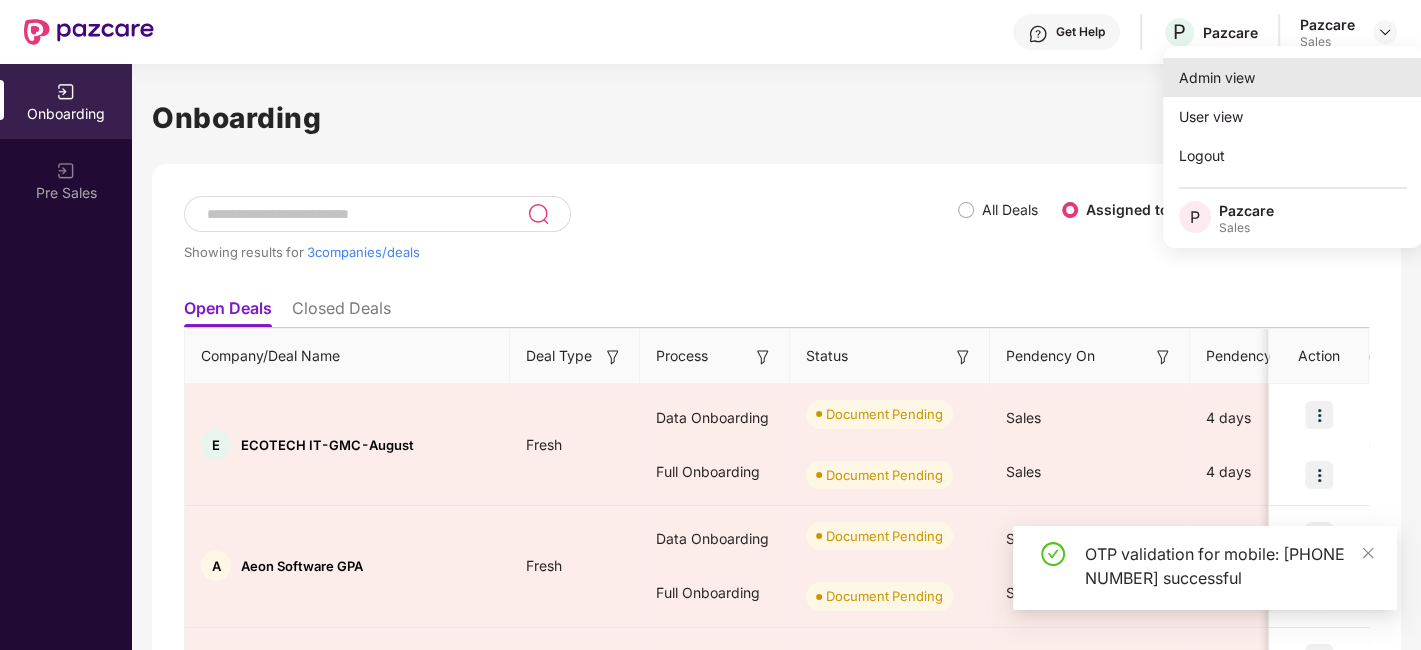 click on "Admin view" at bounding box center [1293, 77] 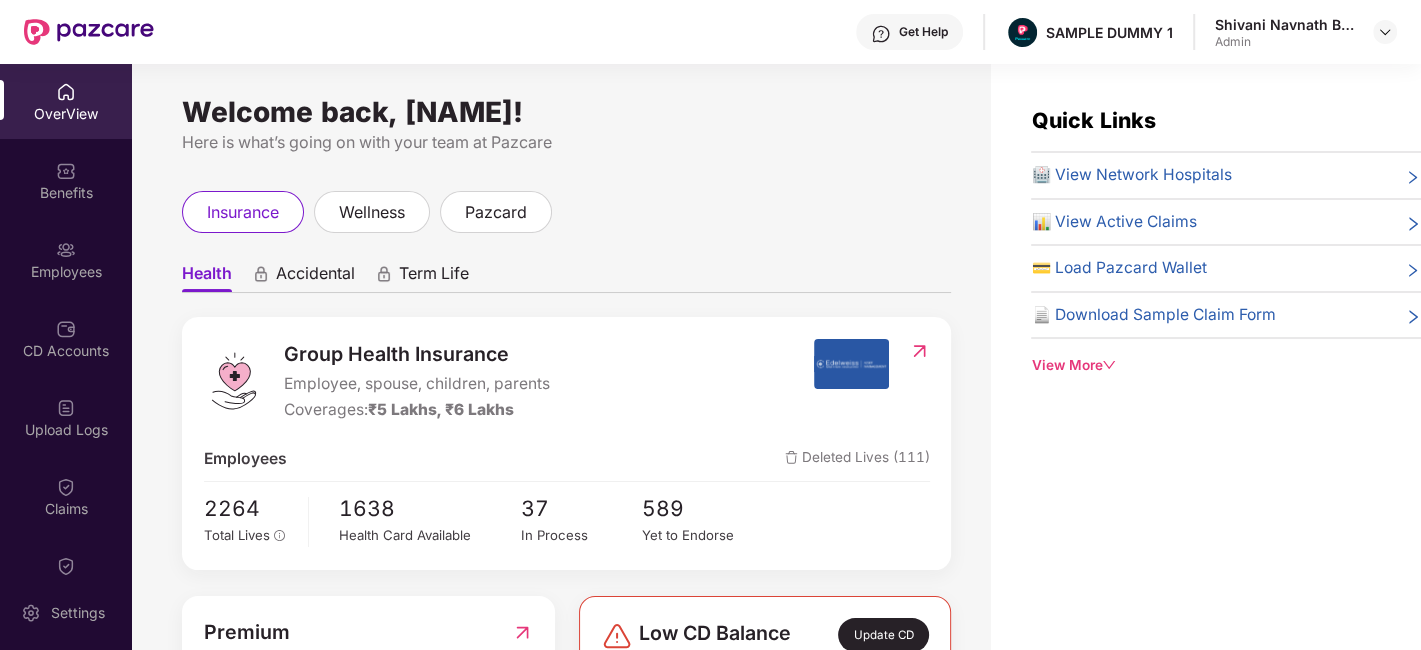 click on "Accidental" at bounding box center [315, 277] 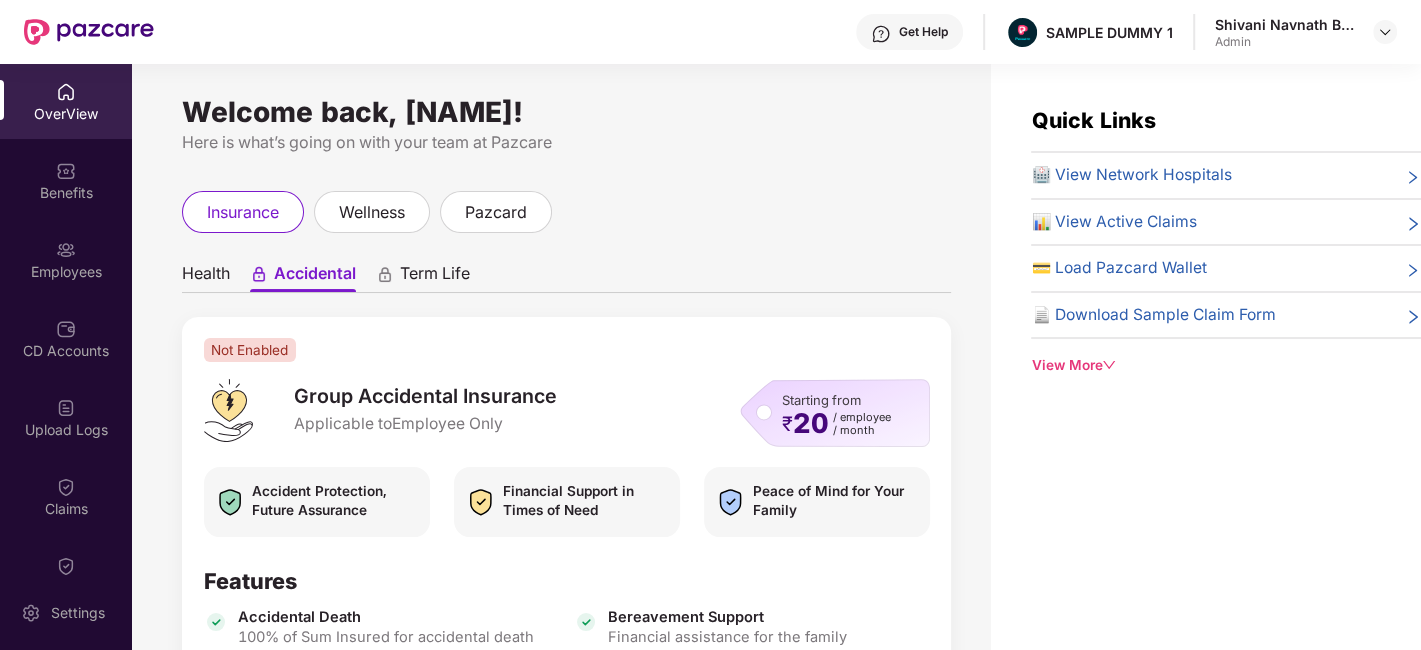 click on "Term Life" at bounding box center [435, 277] 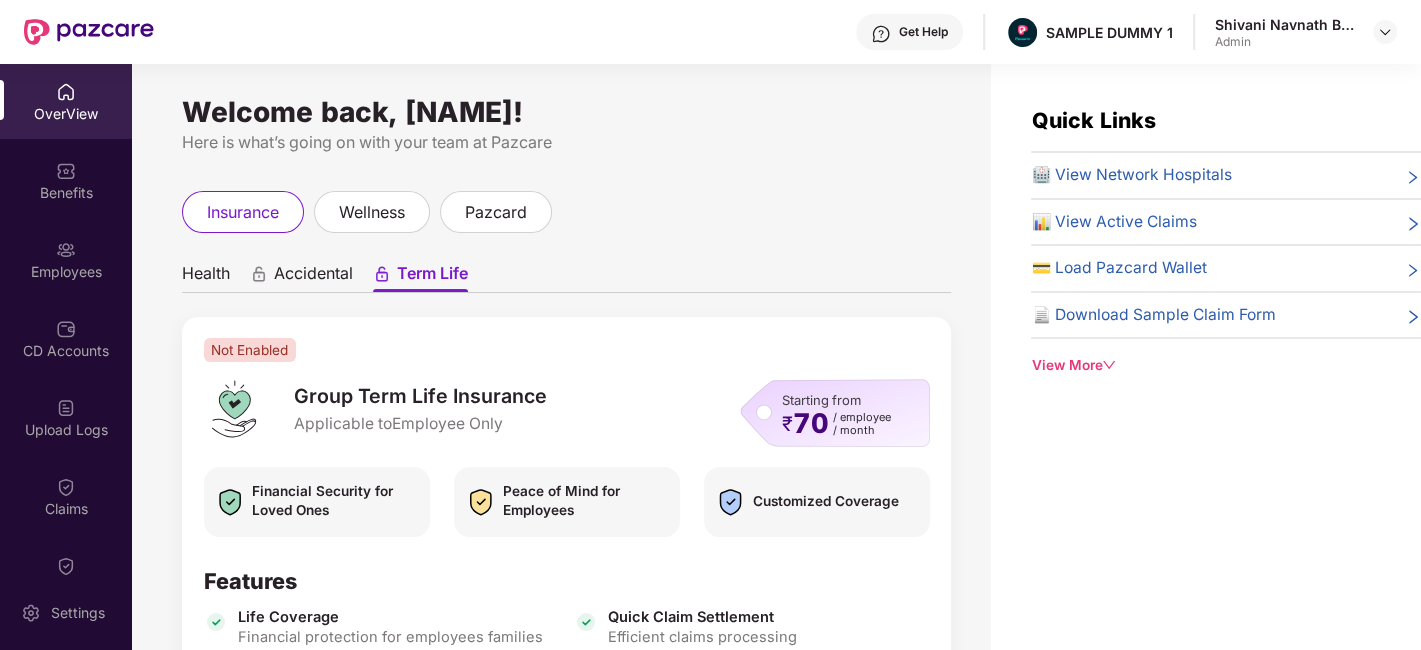 click on "Health   Accidental   Term Life" at bounding box center [566, 273] 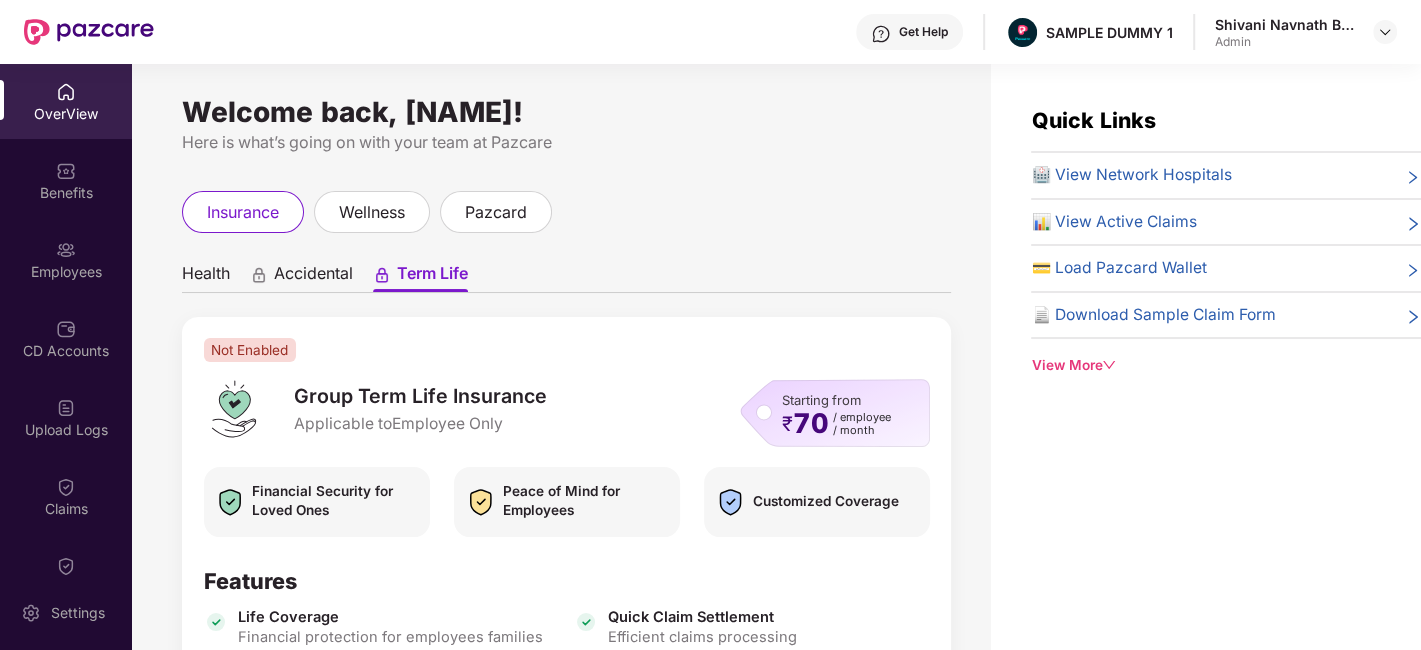 click on "Health" at bounding box center [206, 277] 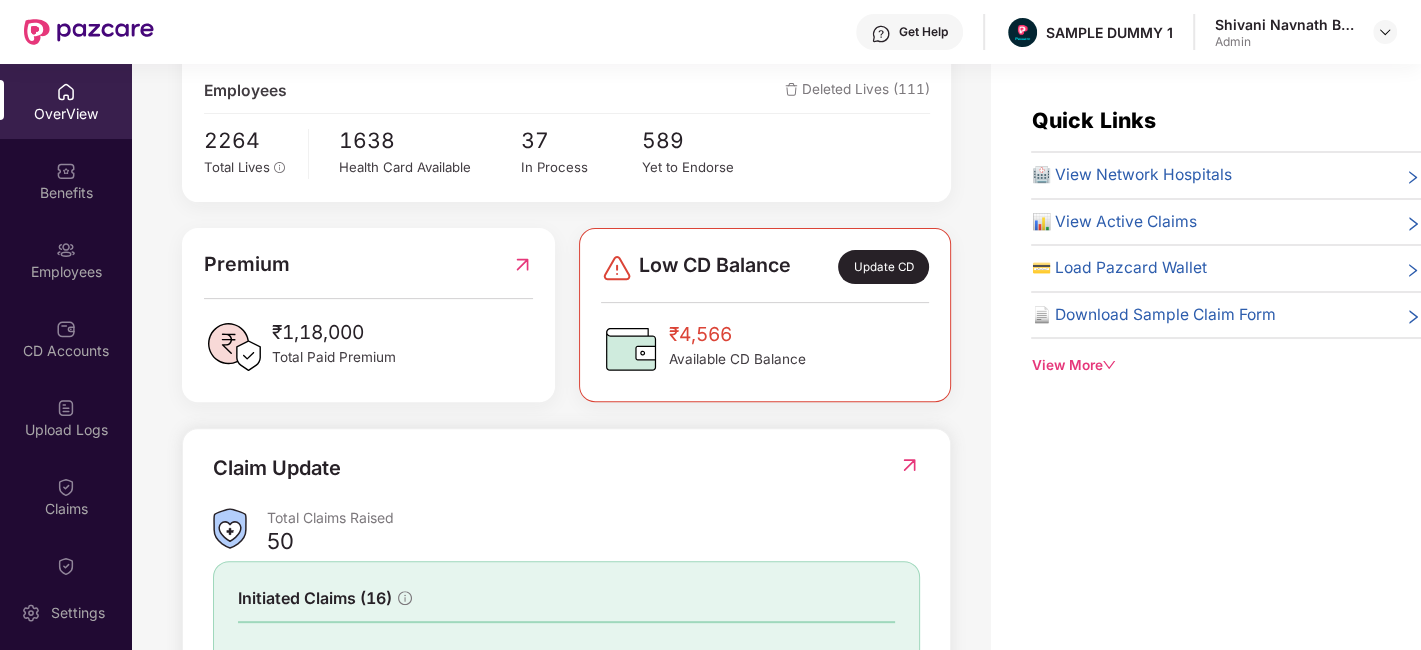 scroll, scrollTop: 370, scrollLeft: 0, axis: vertical 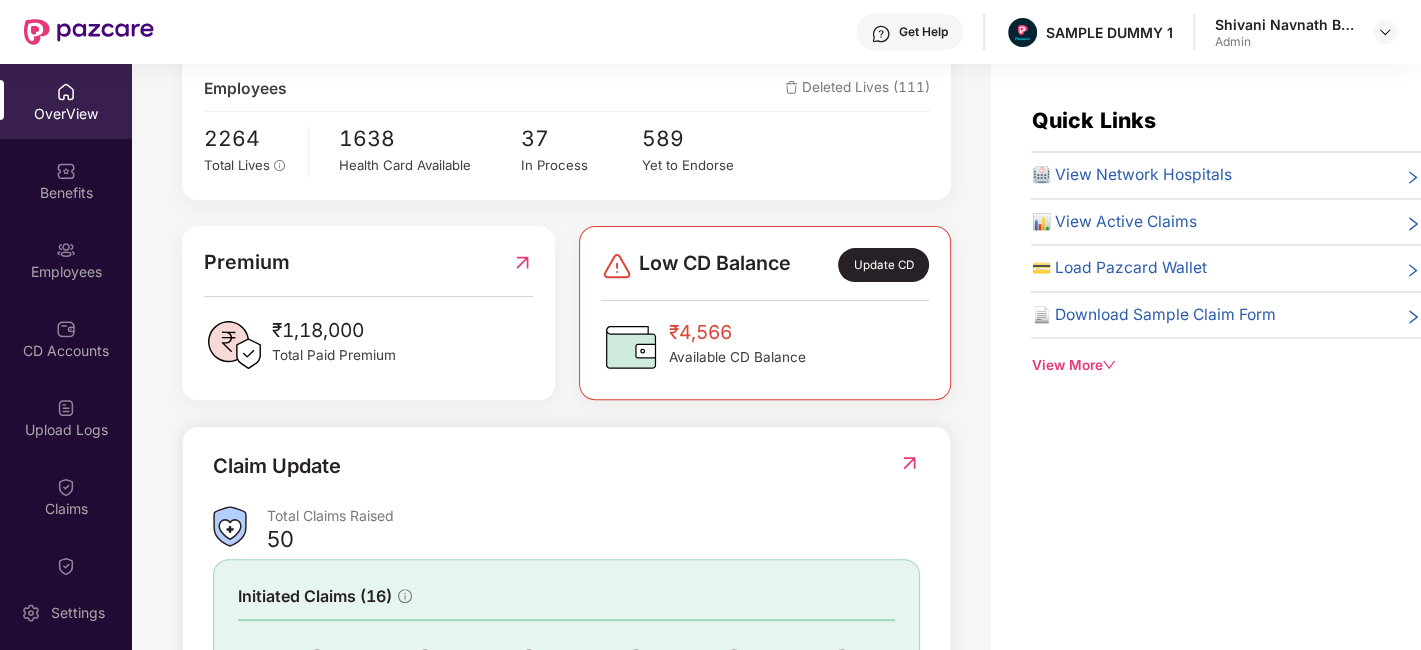 click on "Update CD" at bounding box center (883, 265) 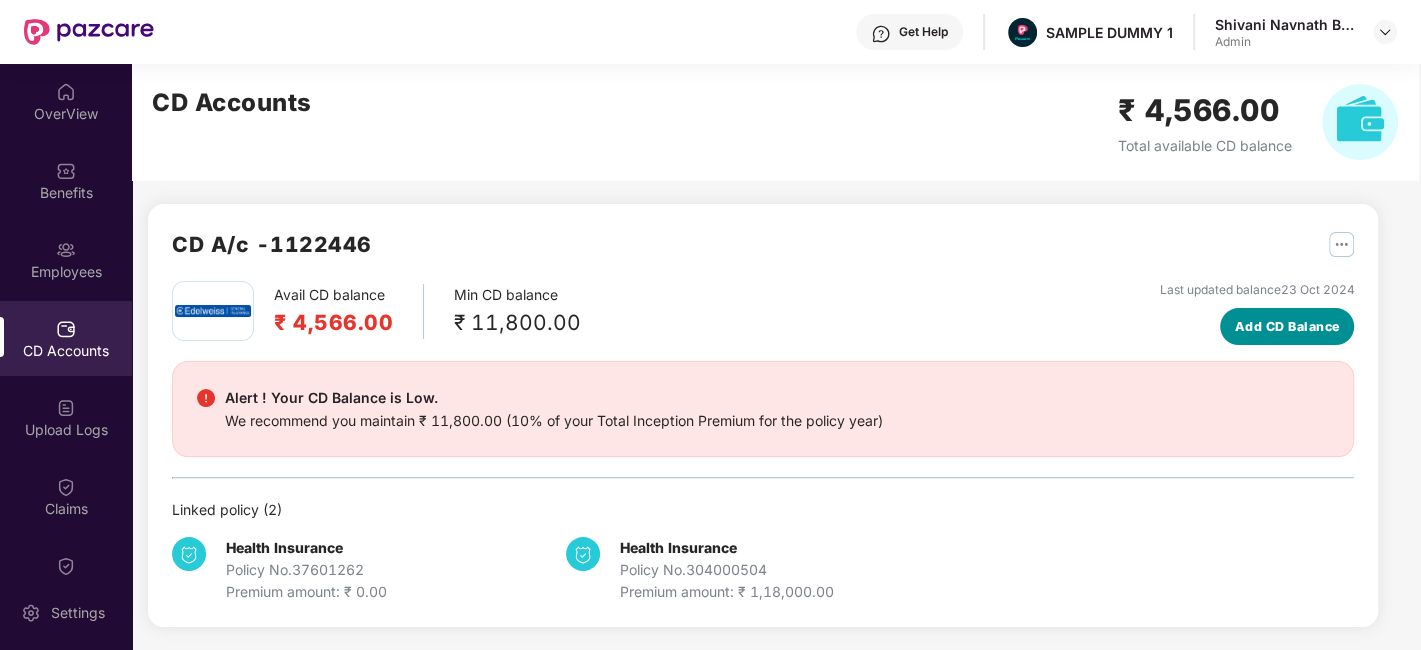 click on "Add CD Balance" at bounding box center (1287, 327) 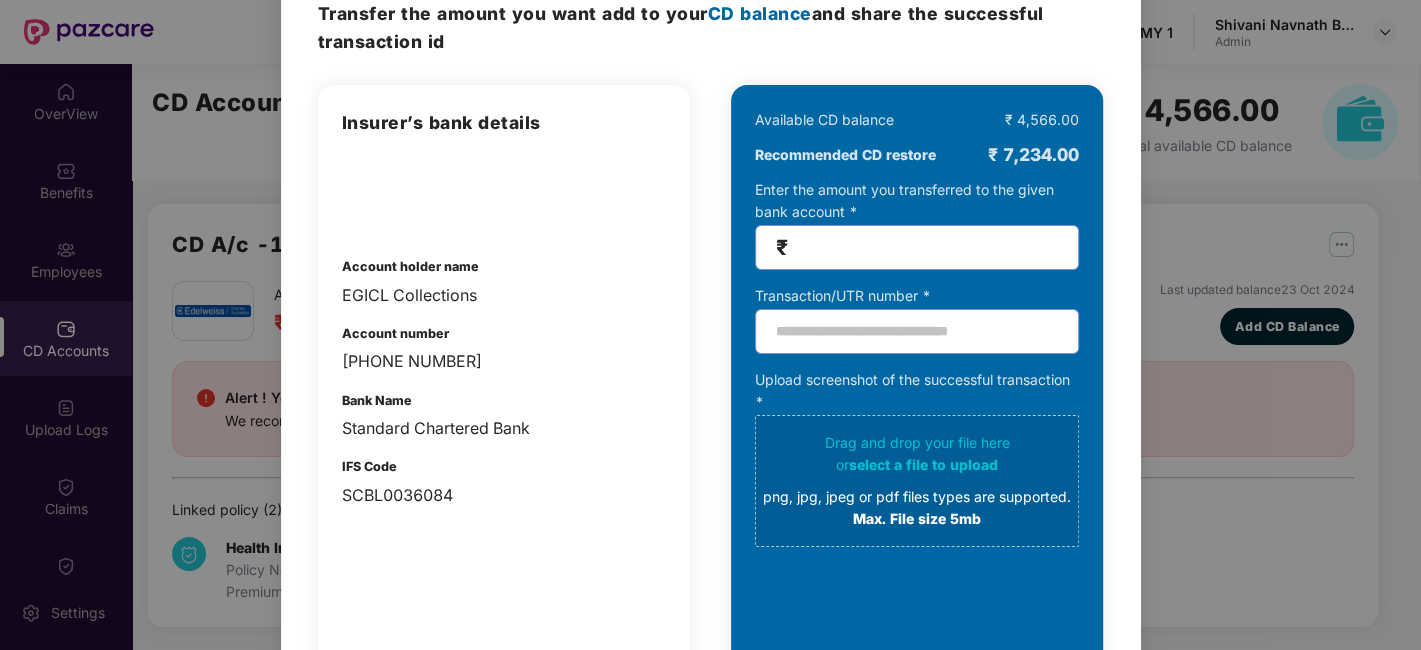 scroll, scrollTop: 104, scrollLeft: 0, axis: vertical 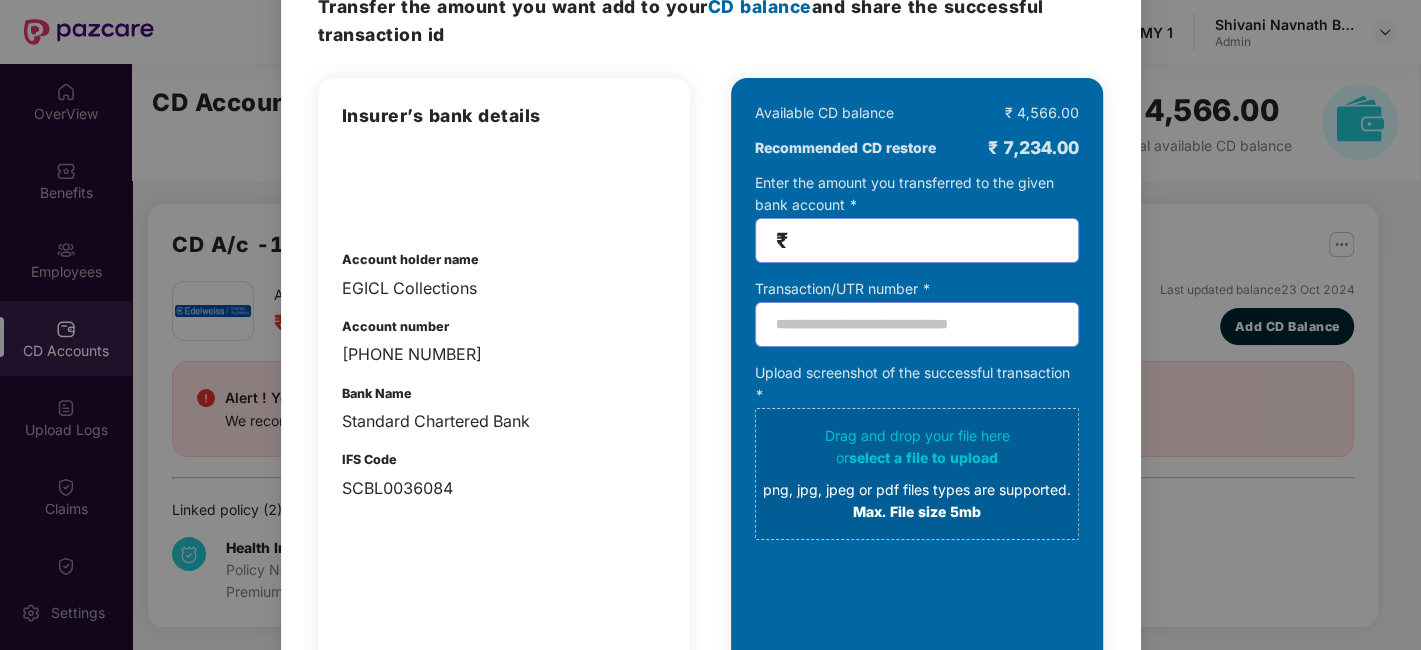drag, startPoint x: 941, startPoint y: 216, endPoint x: 906, endPoint y: 242, distance: 43.60046 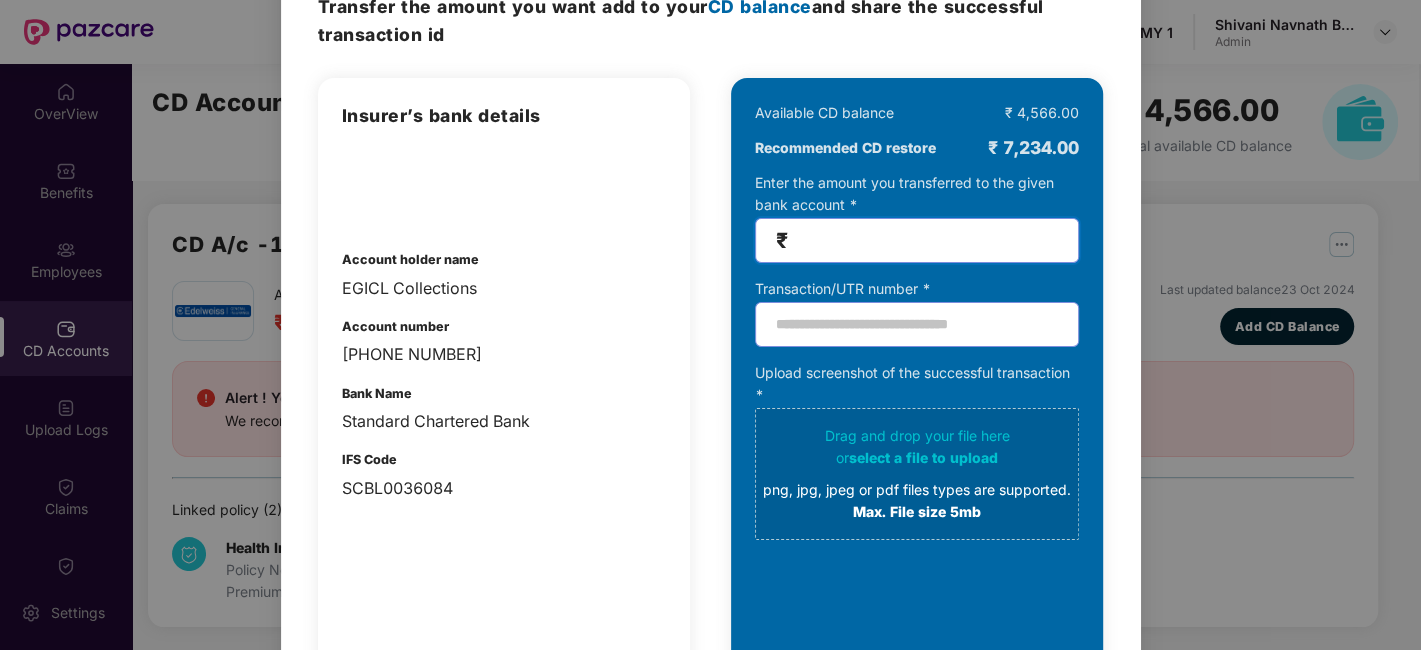 click at bounding box center (925, 240) 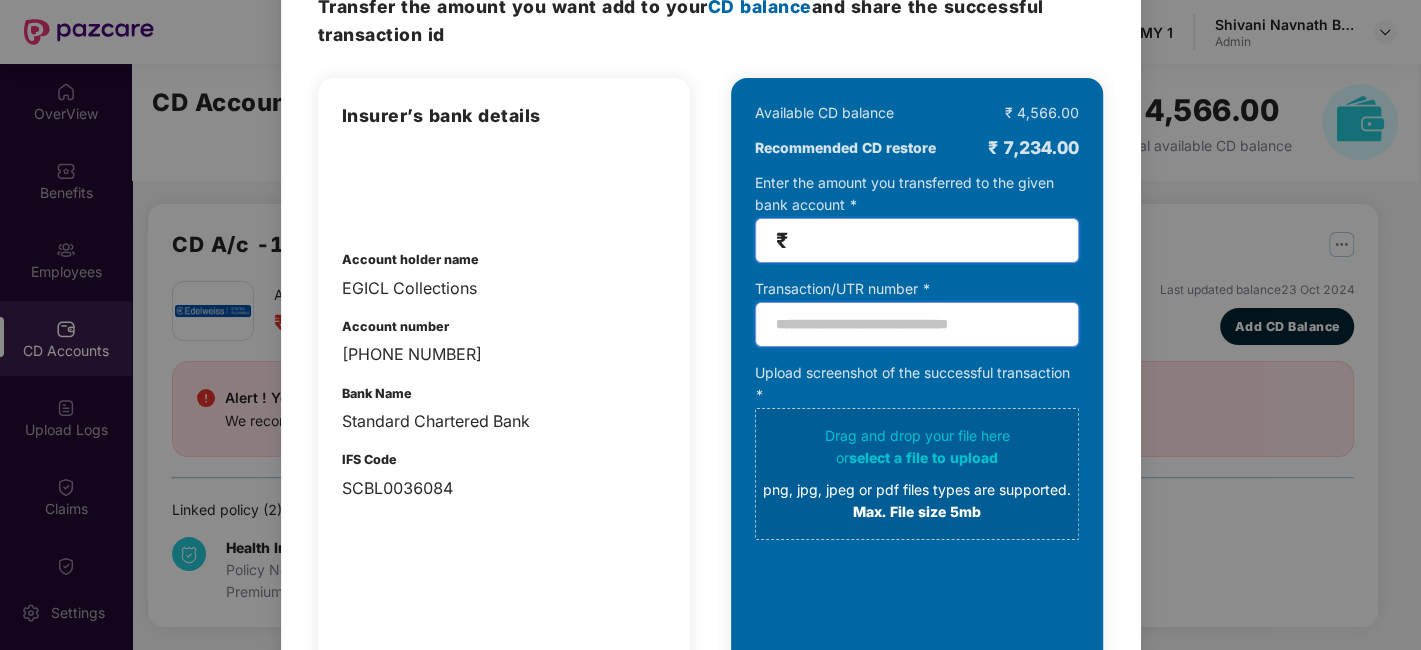 type 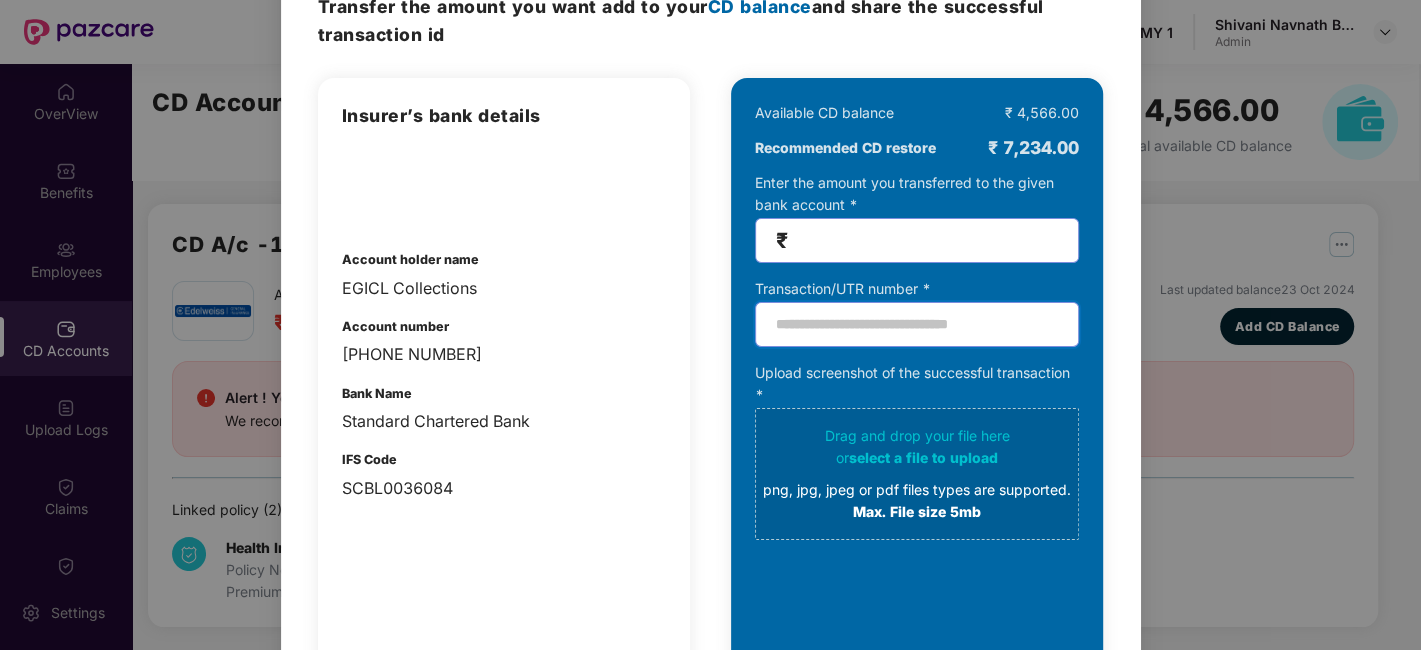click at bounding box center [917, 324] 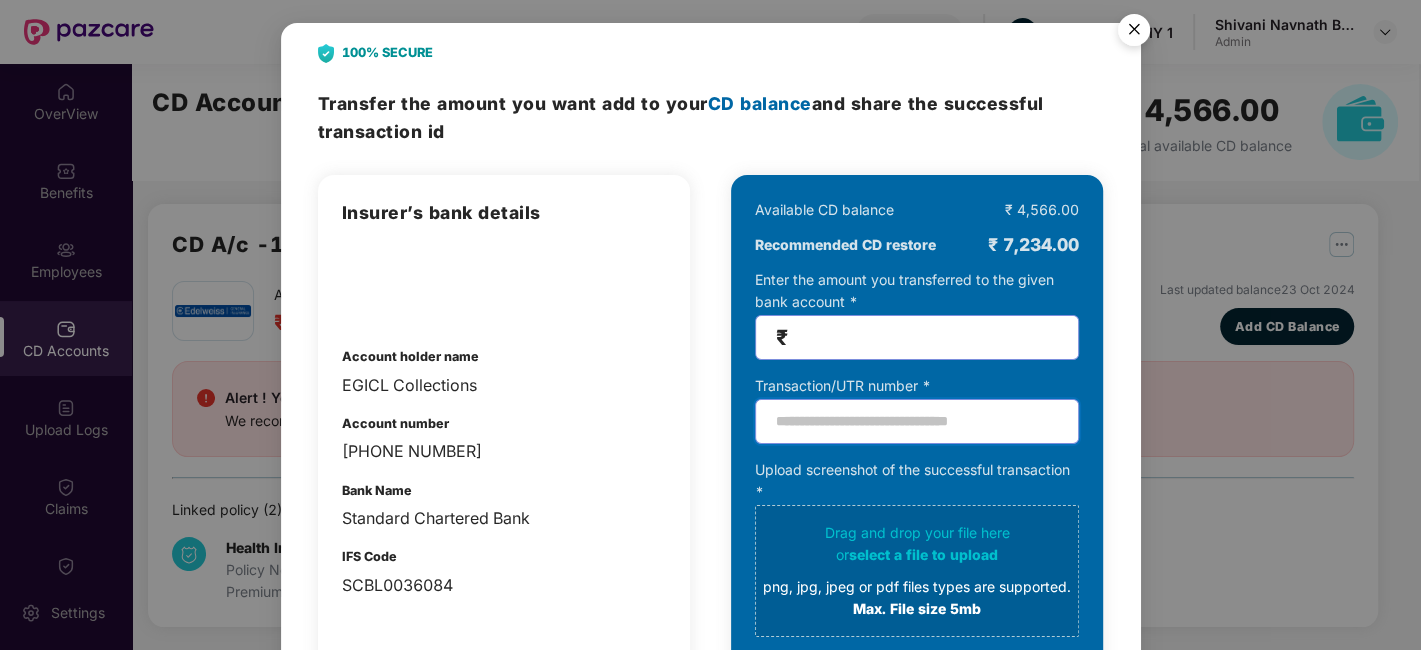 scroll, scrollTop: 0, scrollLeft: 0, axis: both 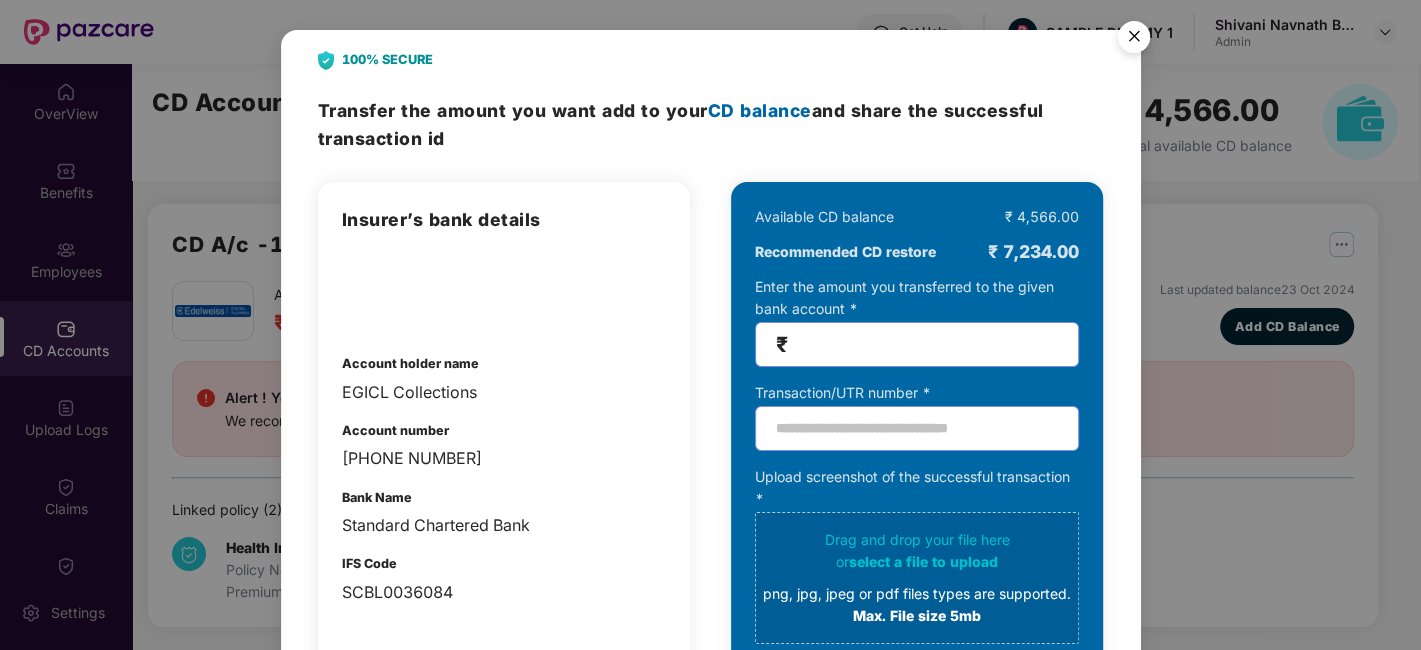 click at bounding box center (1134, 40) 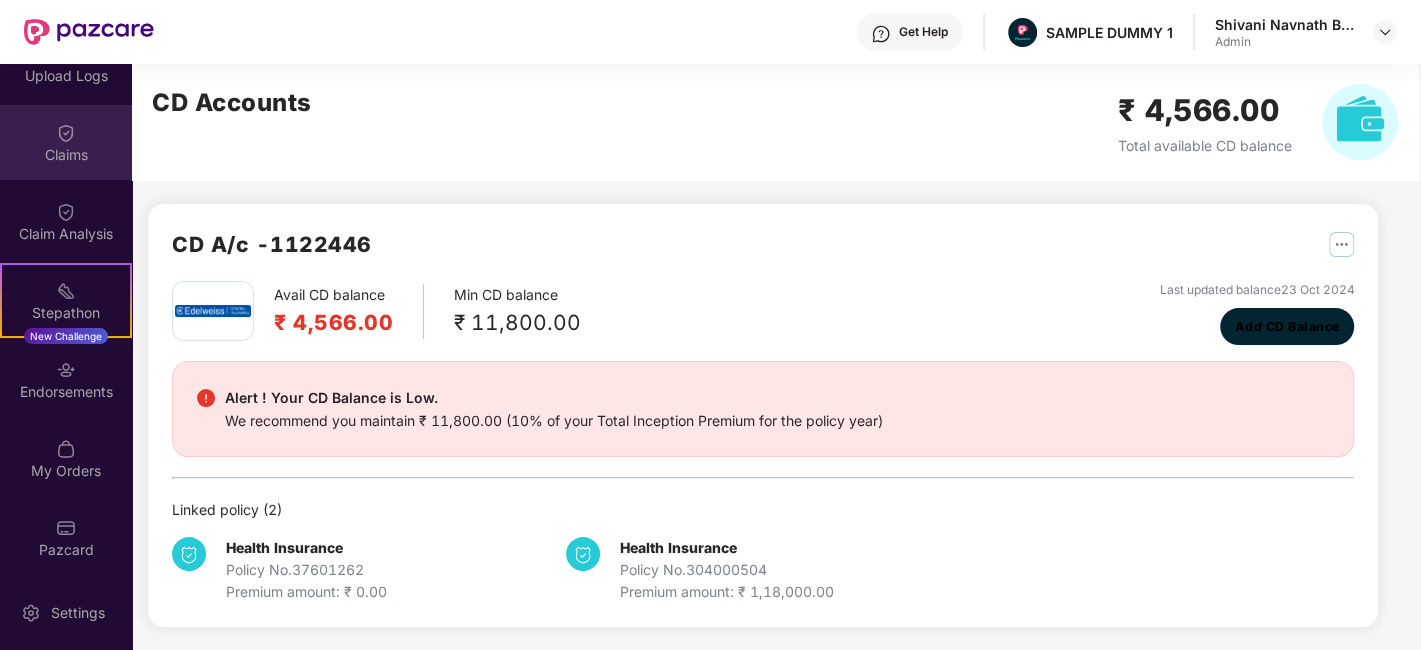 scroll, scrollTop: 355, scrollLeft: 0, axis: vertical 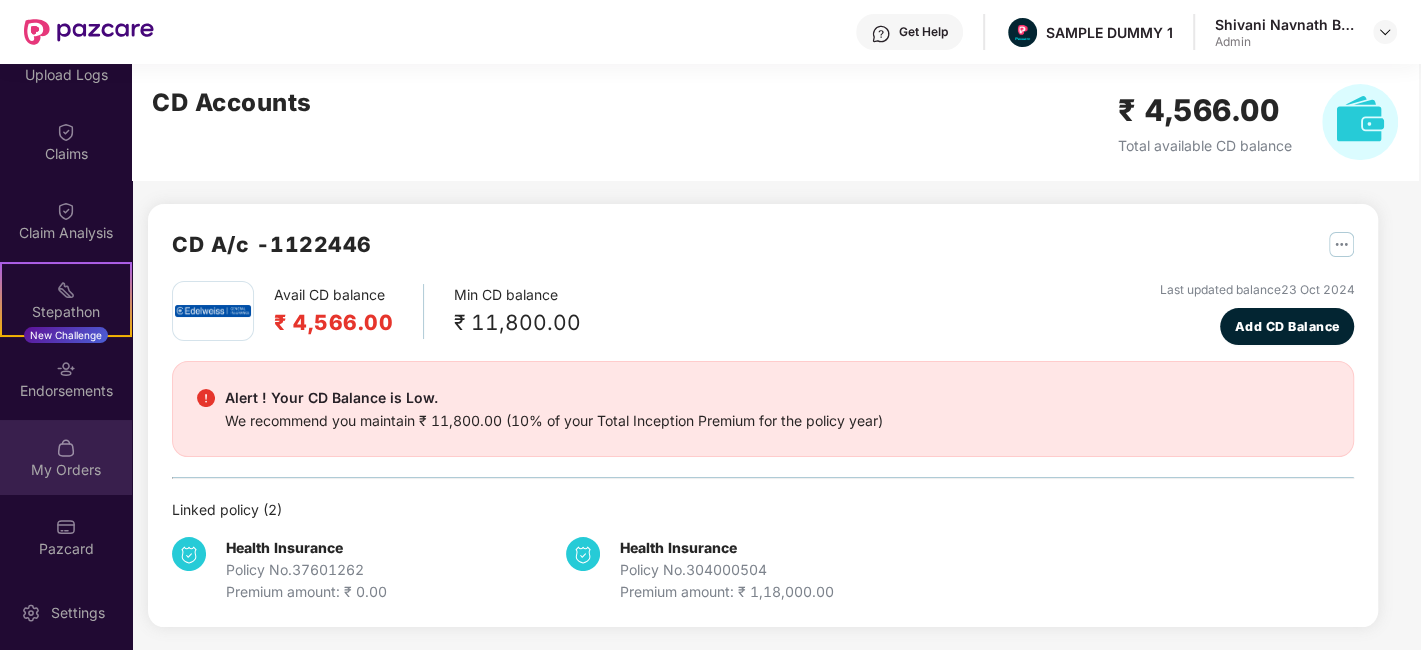 click on "My Orders" at bounding box center (66, 457) 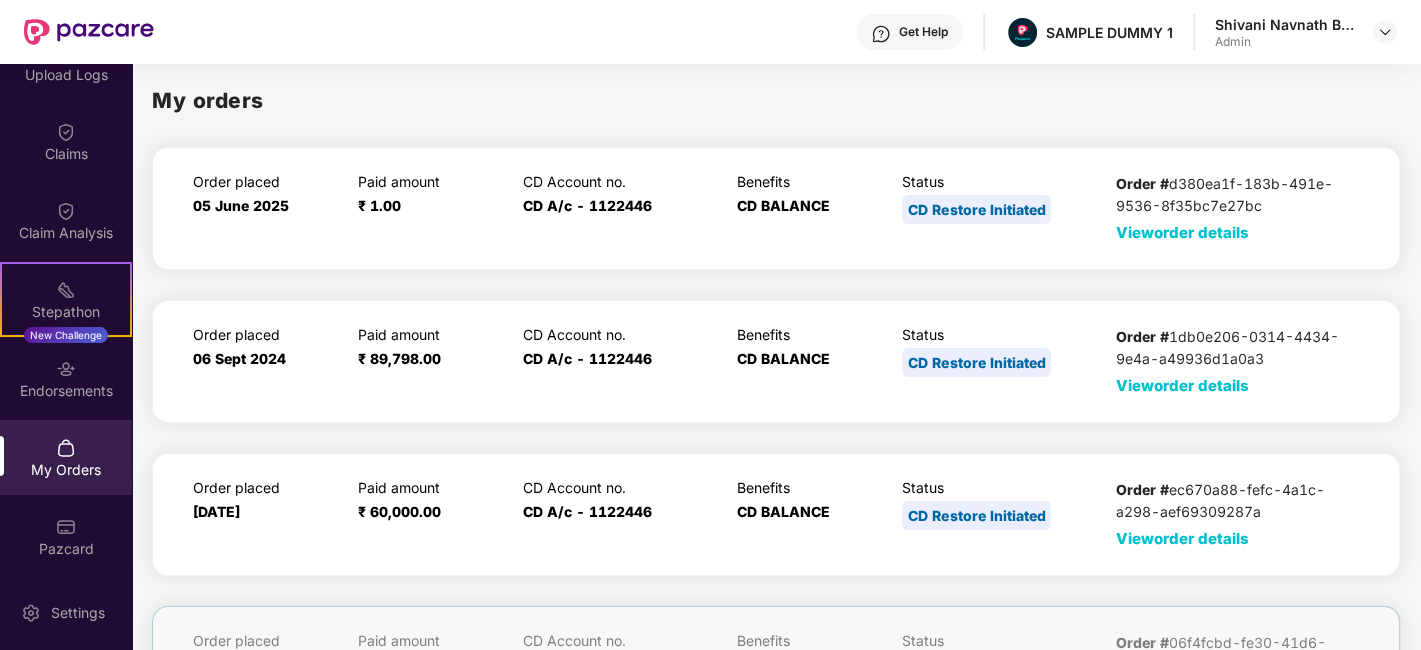 click on "View  order details" at bounding box center [1182, 232] 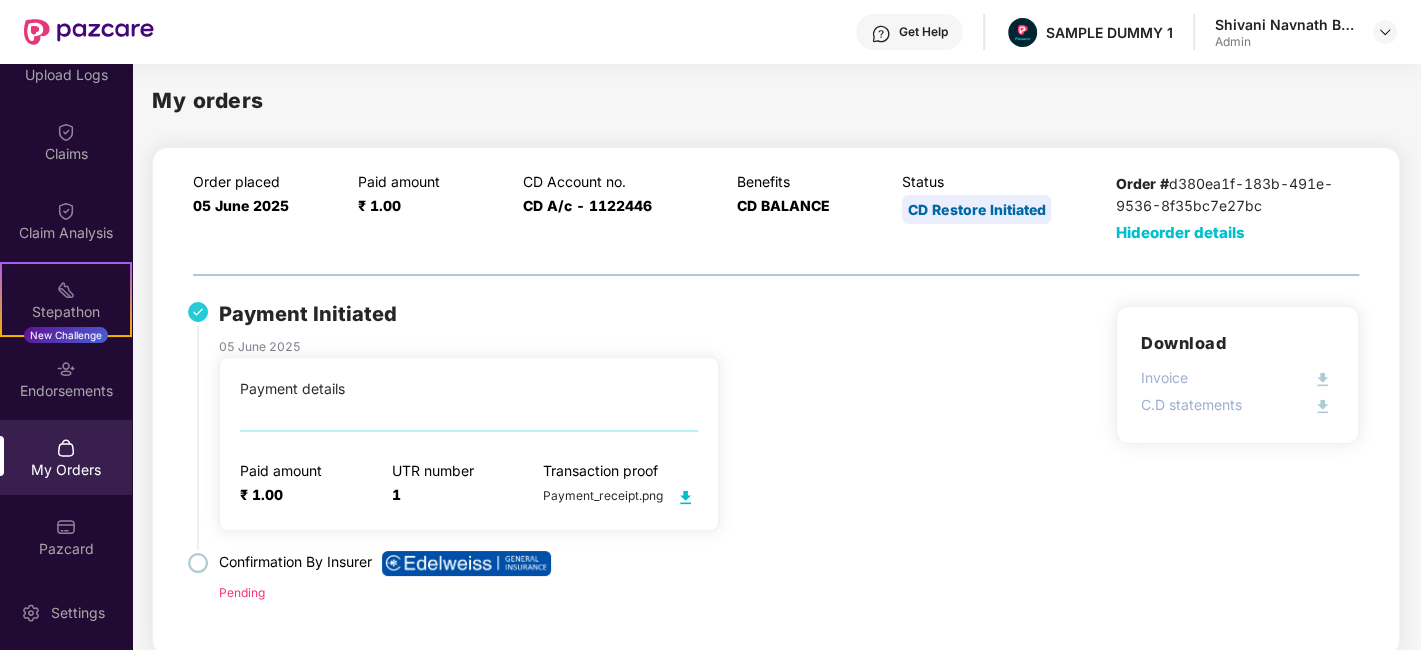 scroll, scrollTop: 34, scrollLeft: 0, axis: vertical 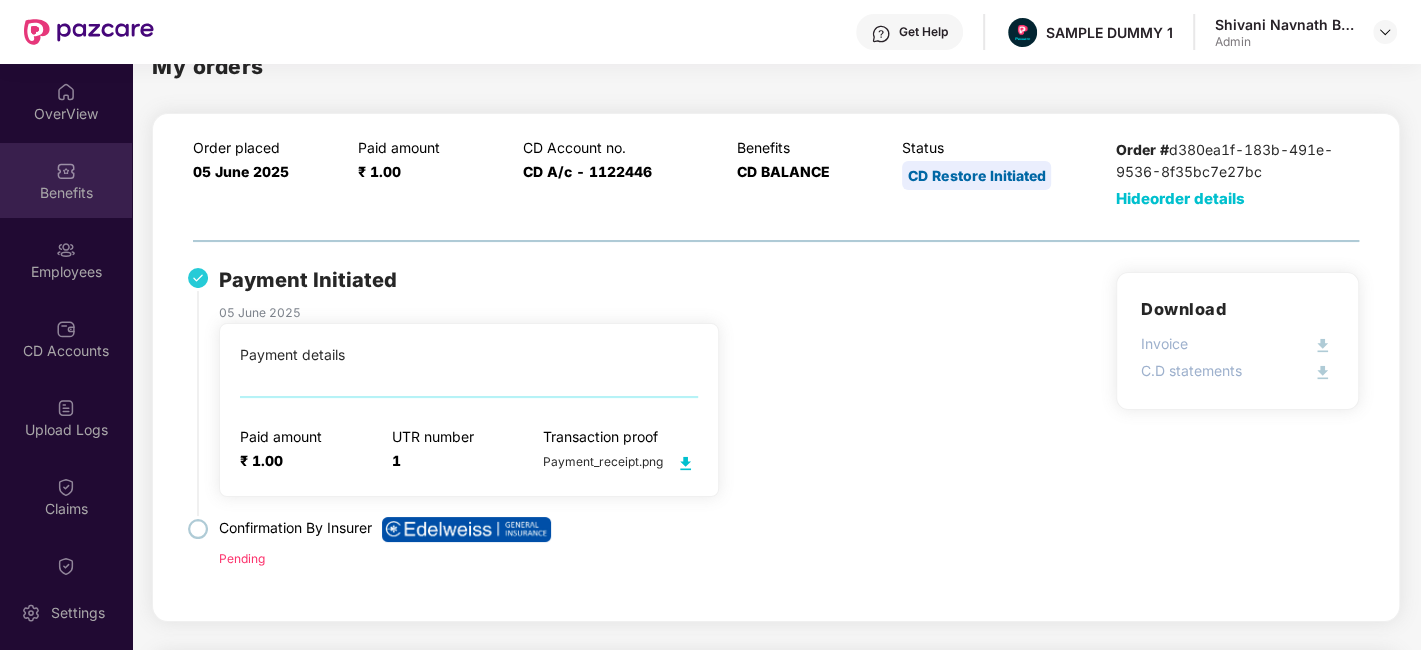 click on "Benefits" at bounding box center (66, 180) 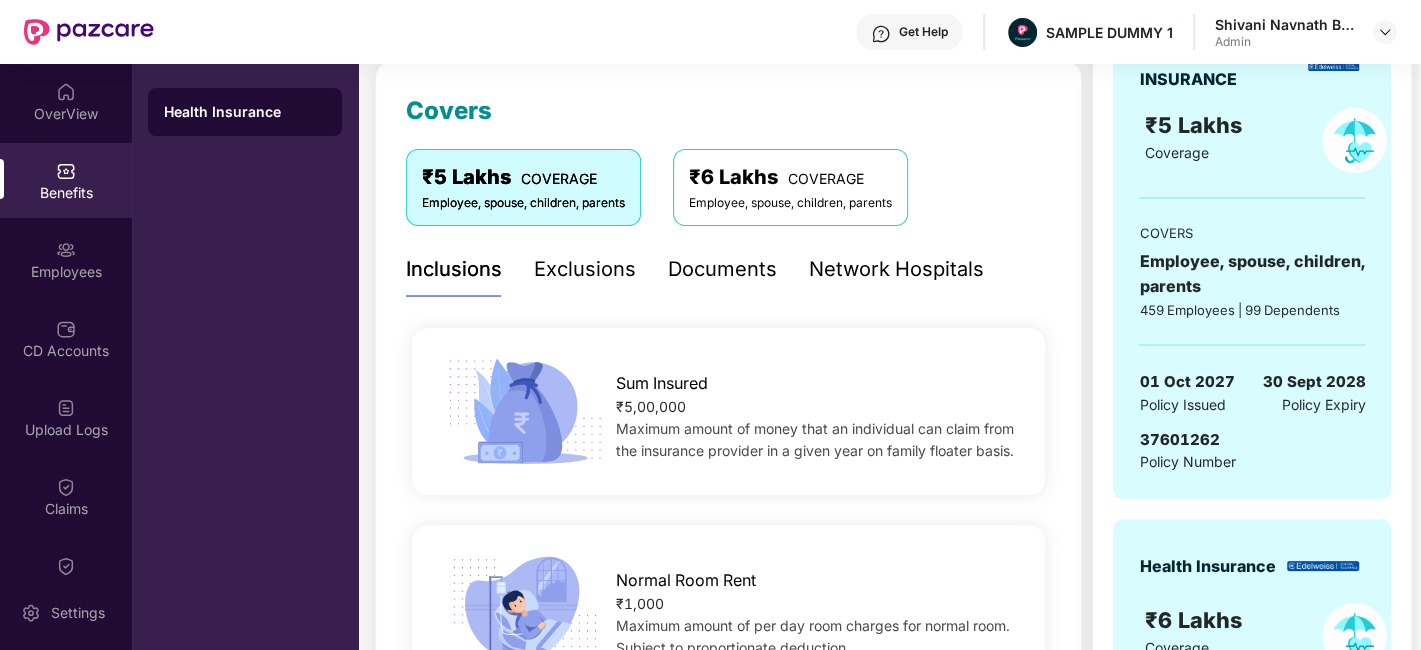 scroll, scrollTop: 284, scrollLeft: 0, axis: vertical 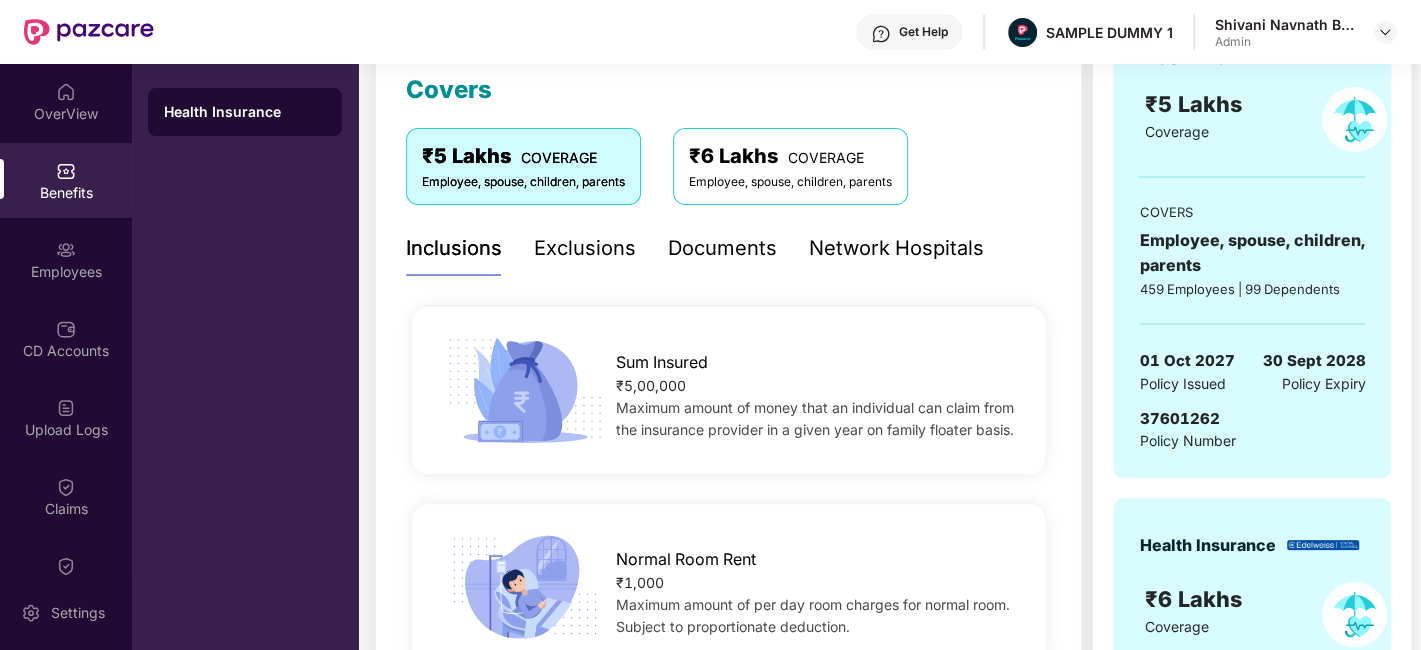 click on "Exclusions" at bounding box center (585, 248) 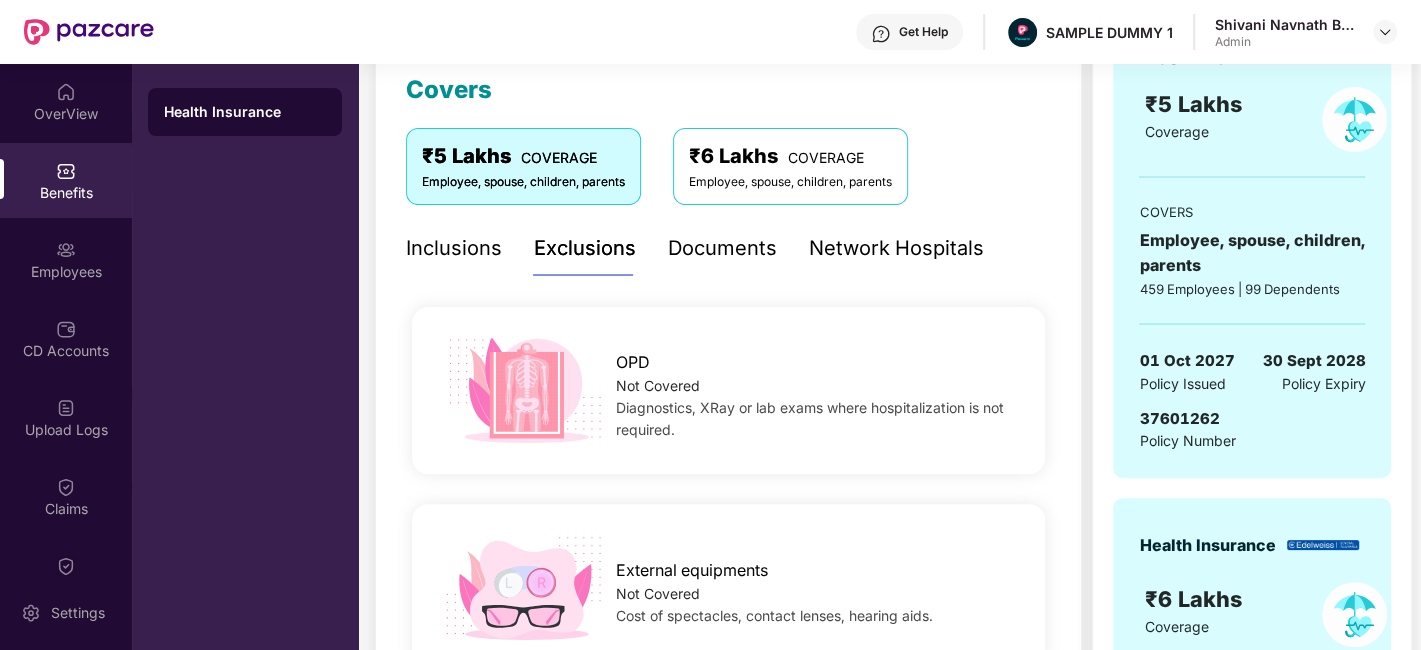 click on "Documents" at bounding box center (722, 248) 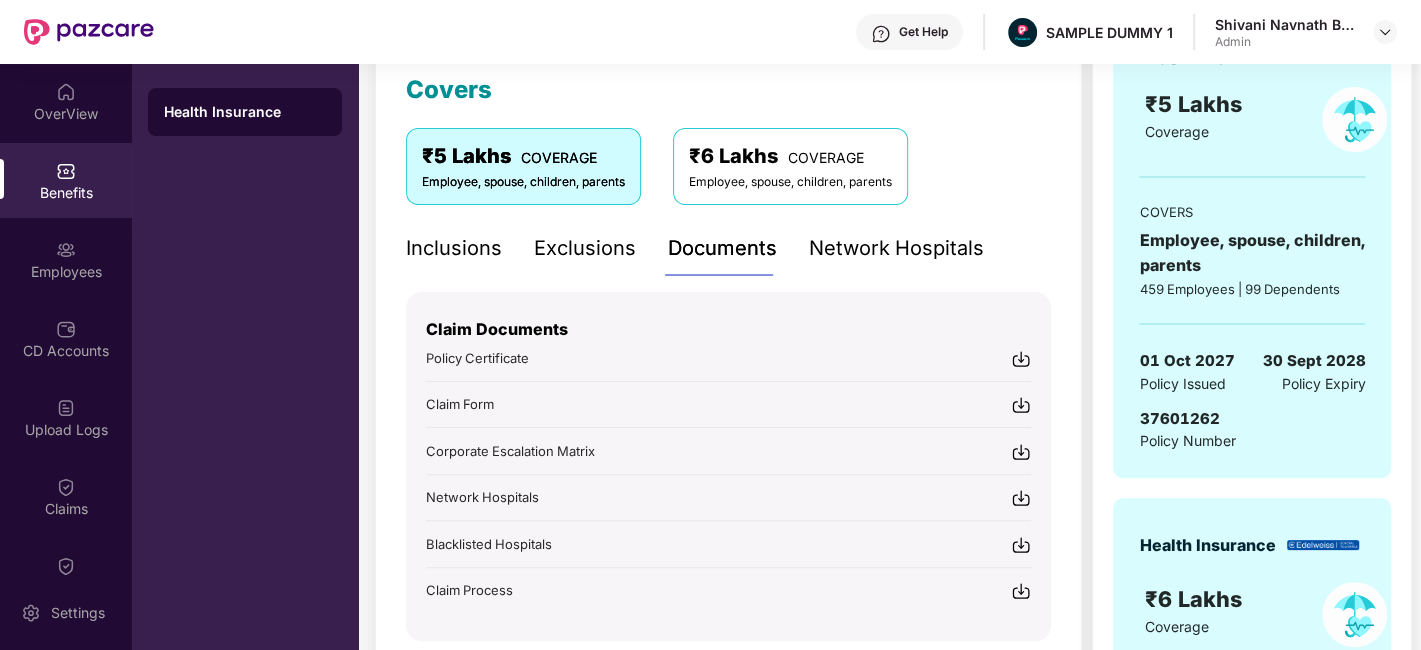 click on "Network Hospitals" at bounding box center (896, 248) 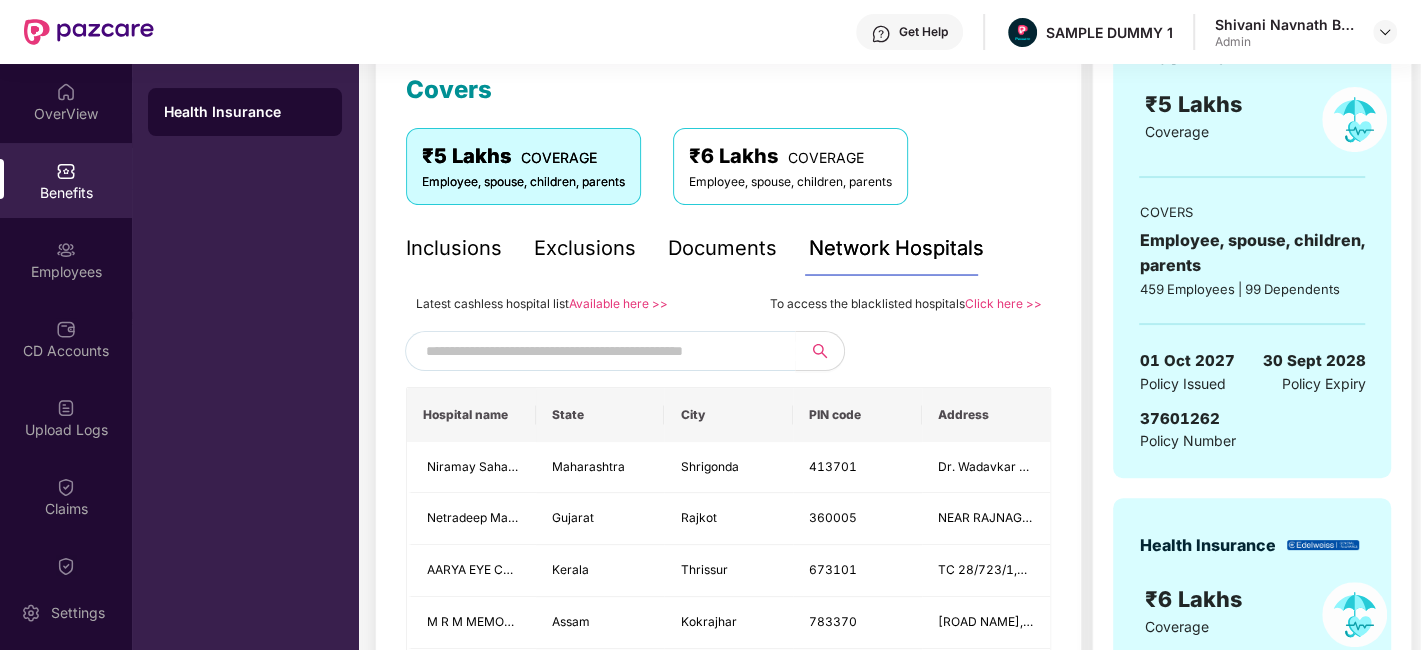 click at bounding box center (597, 351) 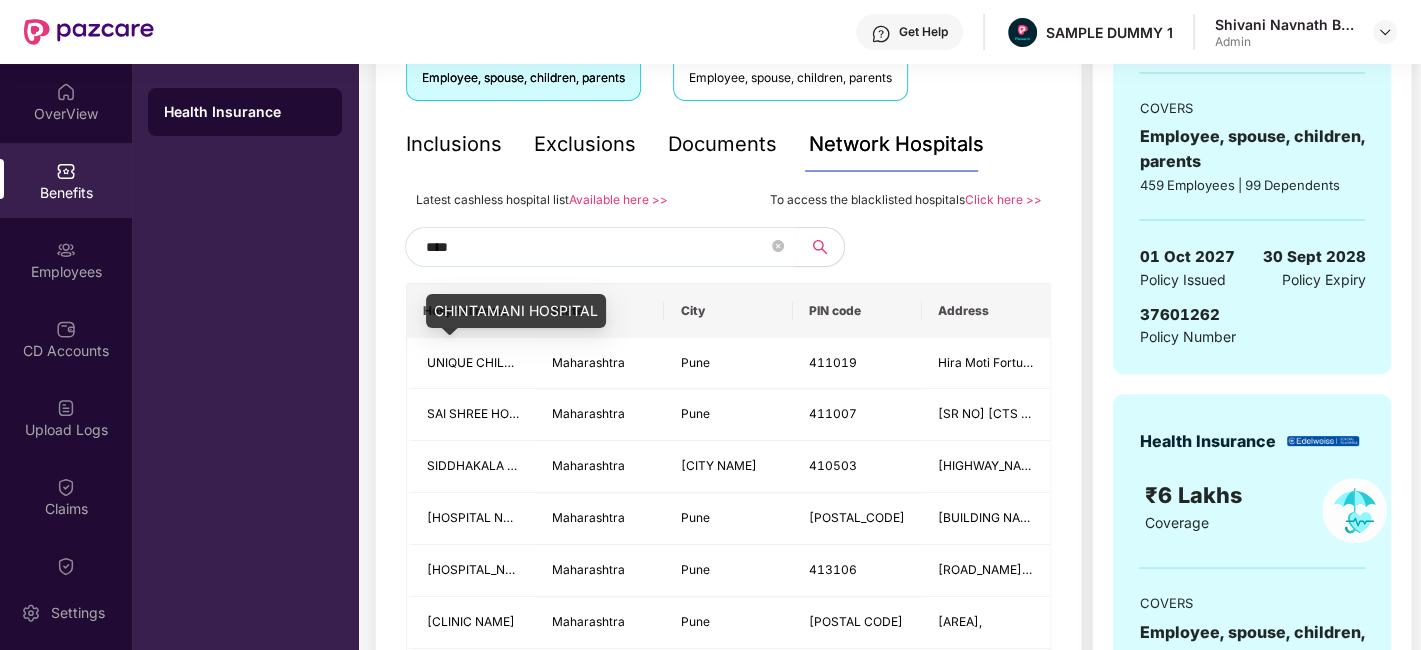 scroll, scrollTop: 261, scrollLeft: 0, axis: vertical 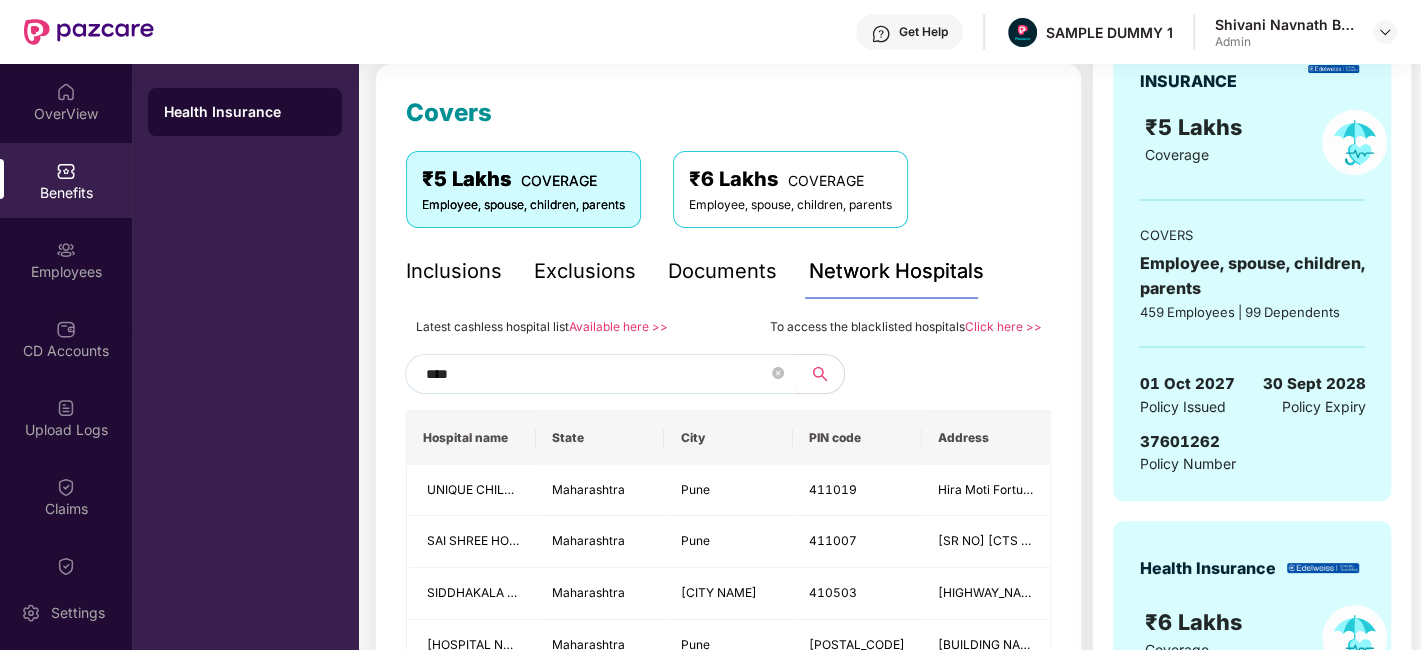 click on "****" at bounding box center (597, 374) 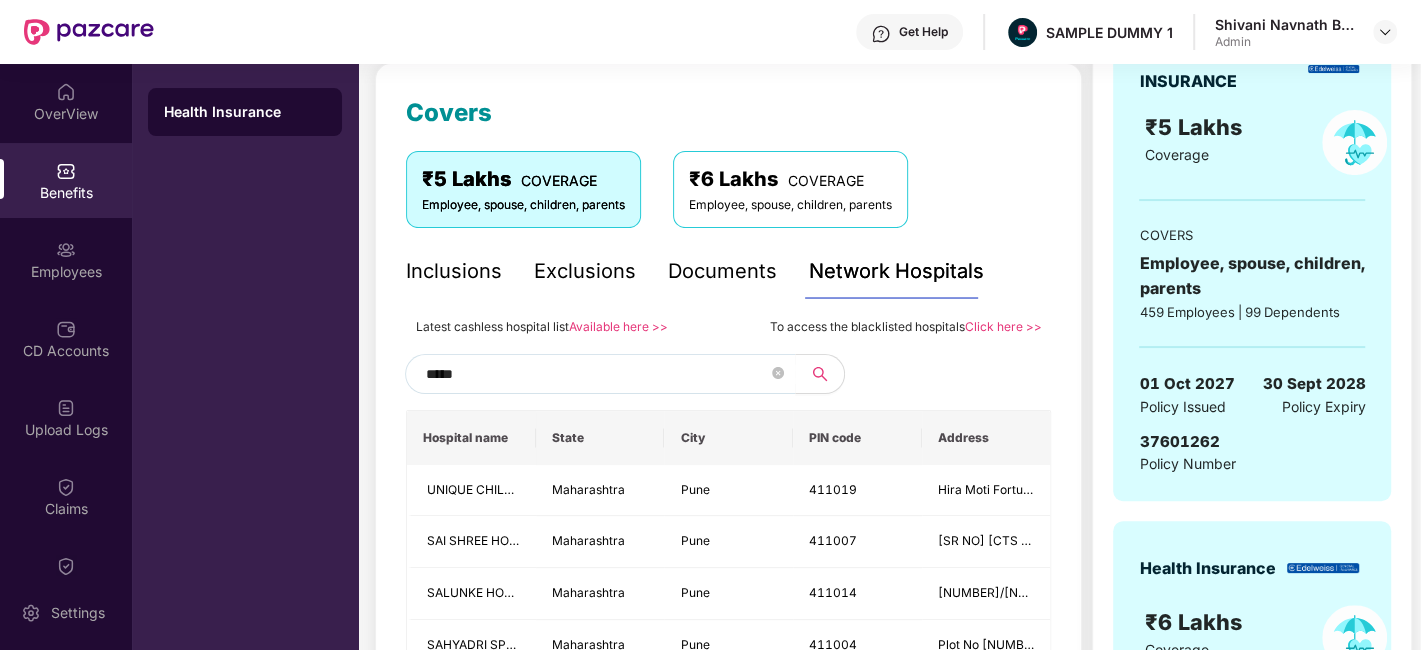 type on "******" 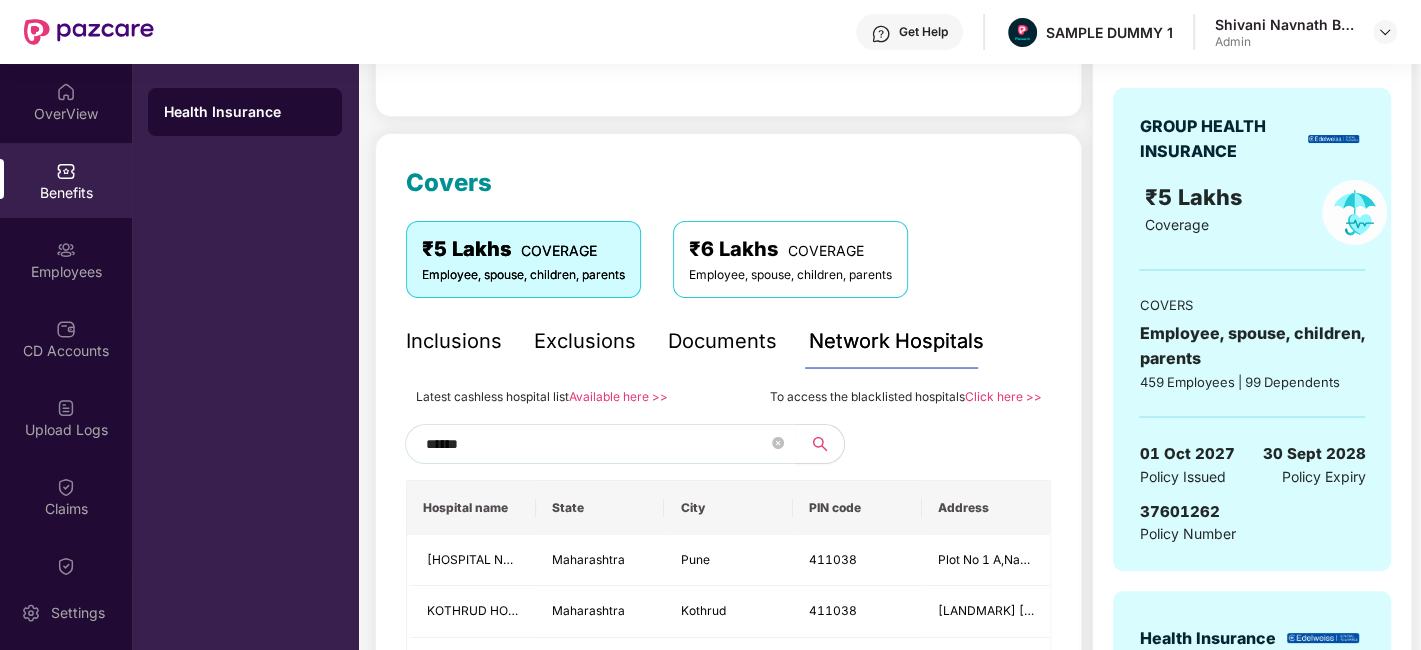 scroll, scrollTop: 184, scrollLeft: 0, axis: vertical 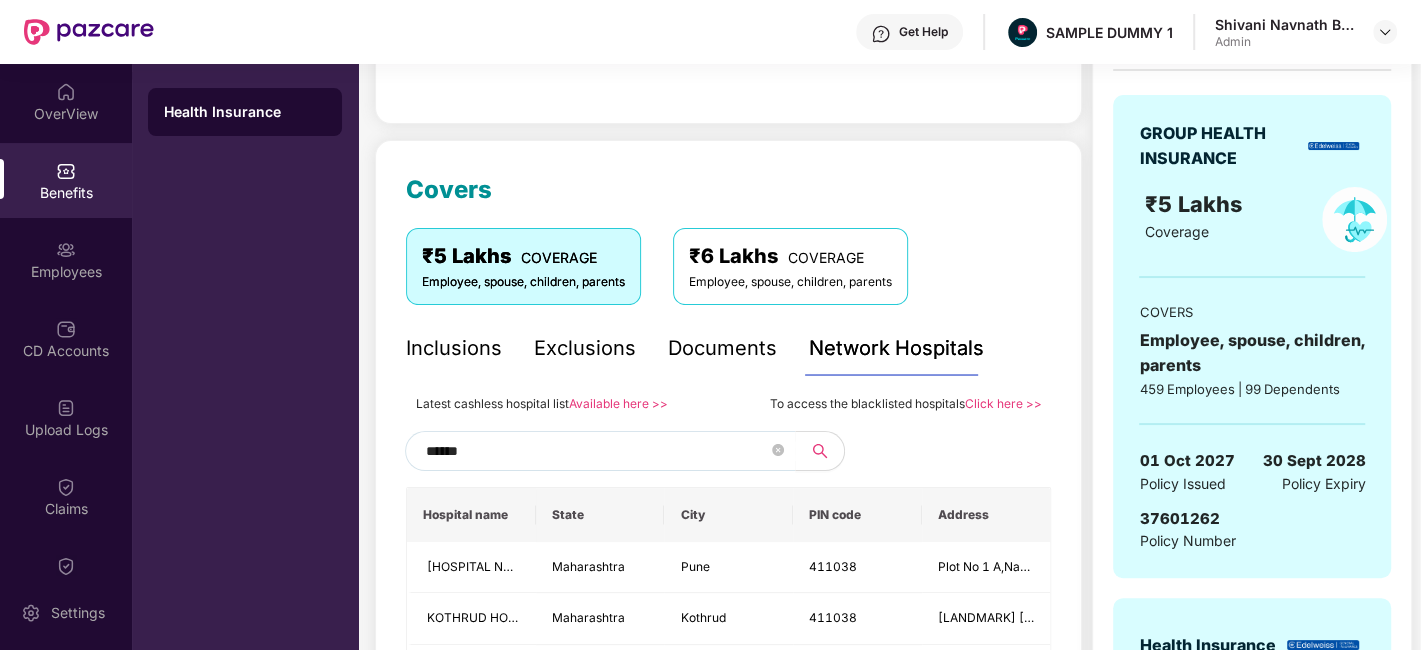 click on "******" at bounding box center (597, 451) 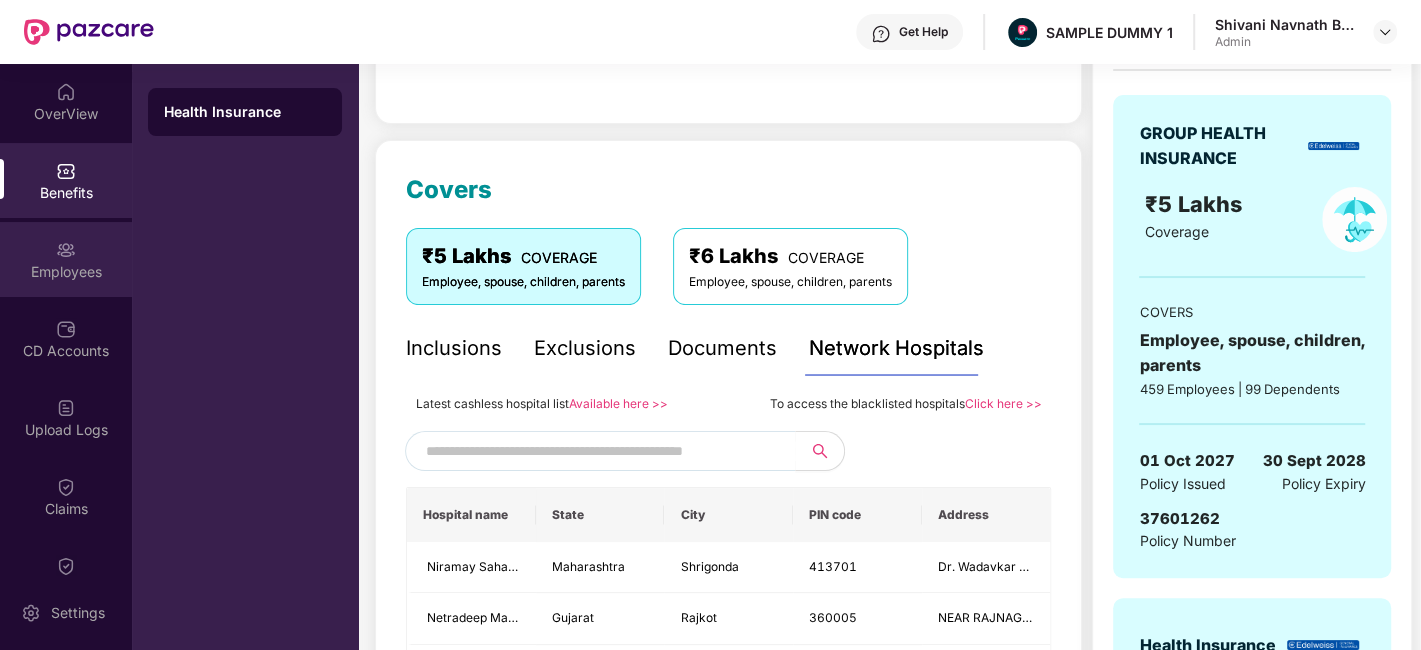click on "Employees" at bounding box center (66, 259) 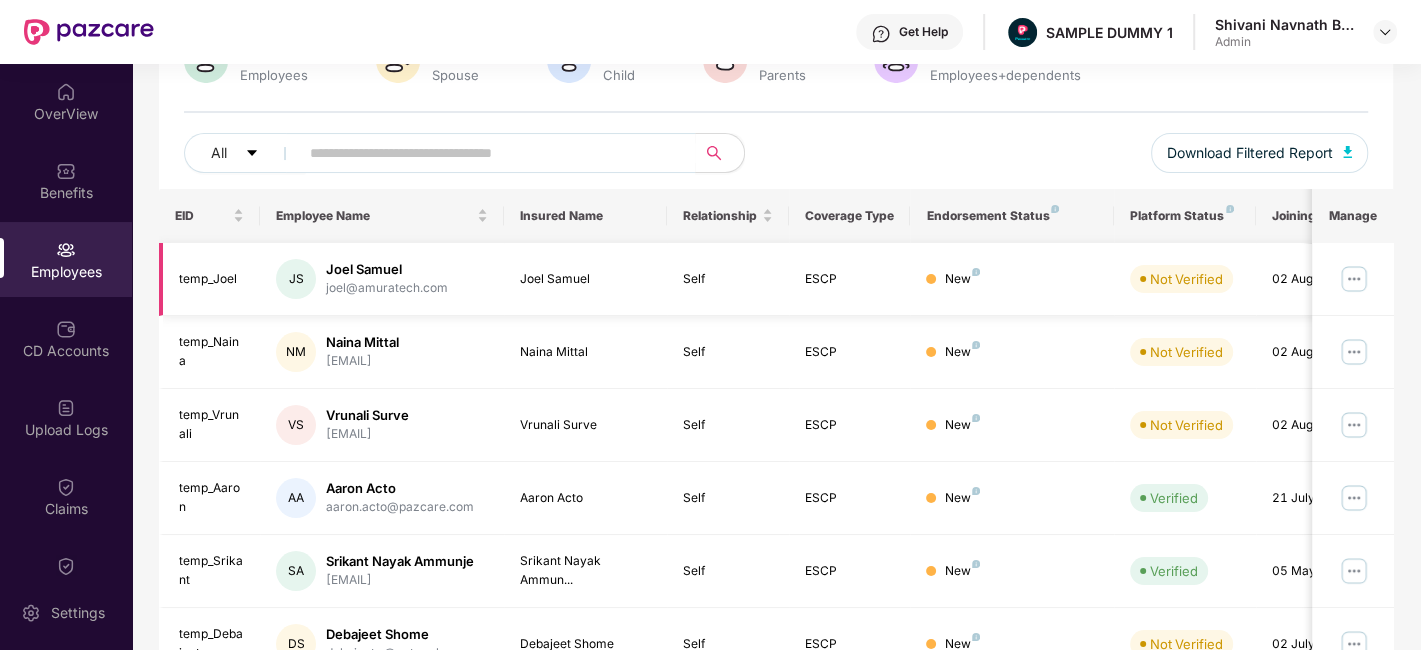 scroll, scrollTop: 0, scrollLeft: 0, axis: both 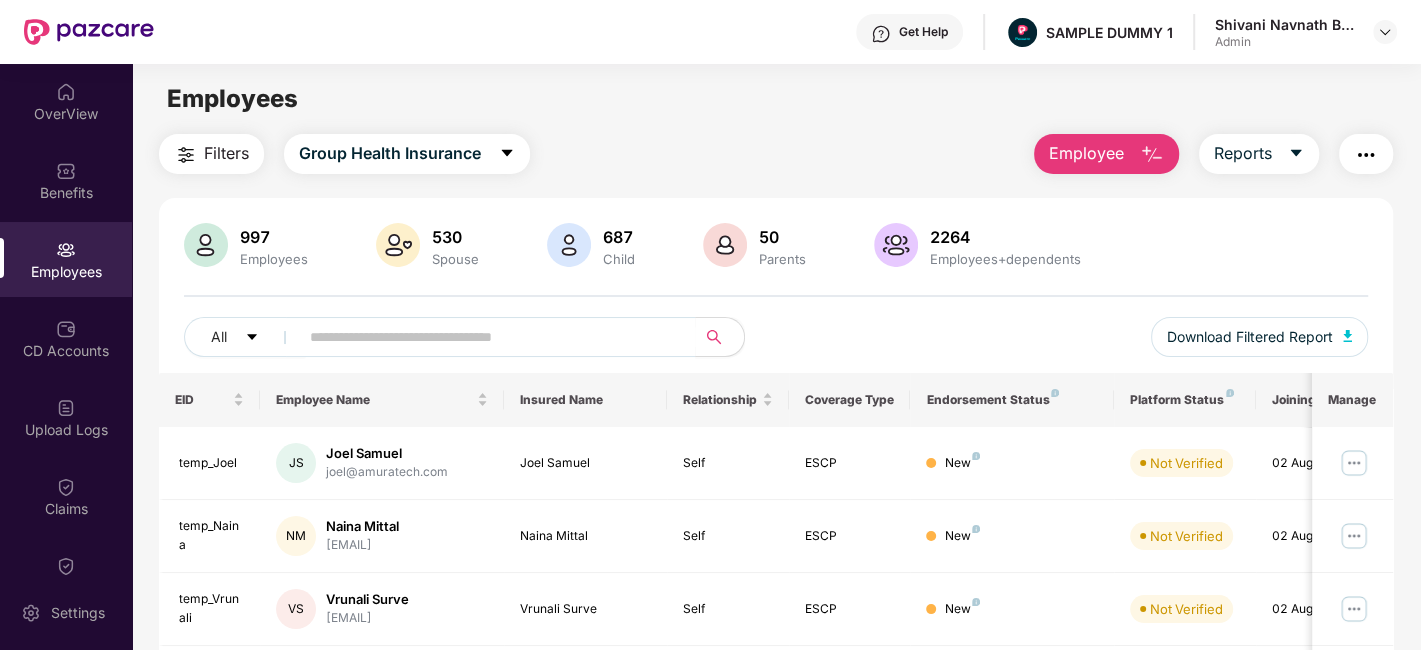 click on "Employee" at bounding box center (1106, 154) 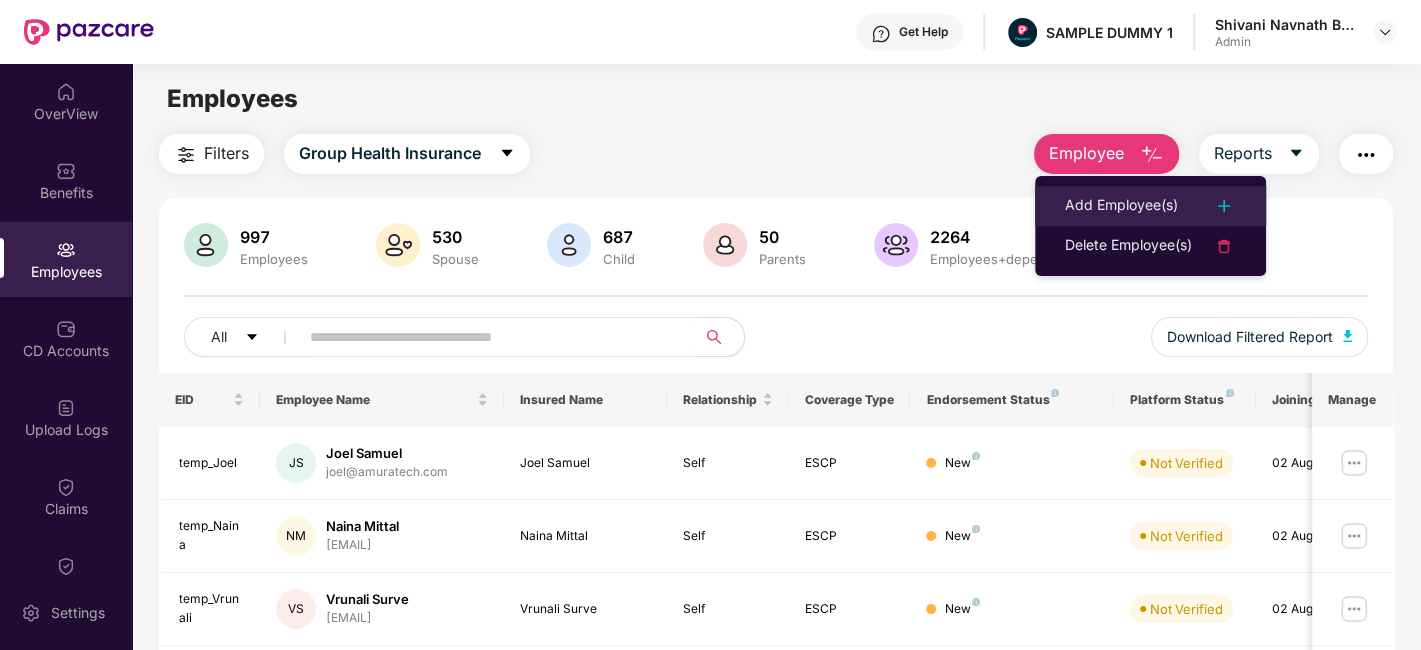 click at bounding box center (1224, 206) 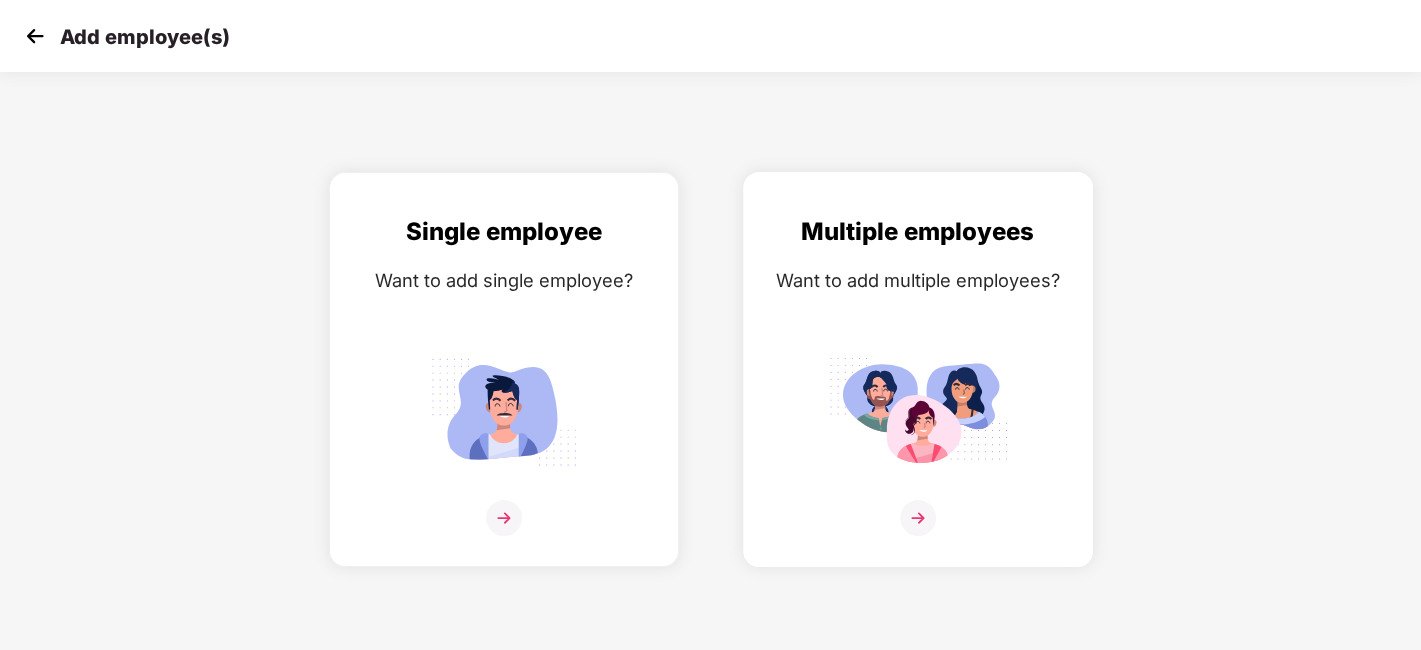 click at bounding box center [918, 518] 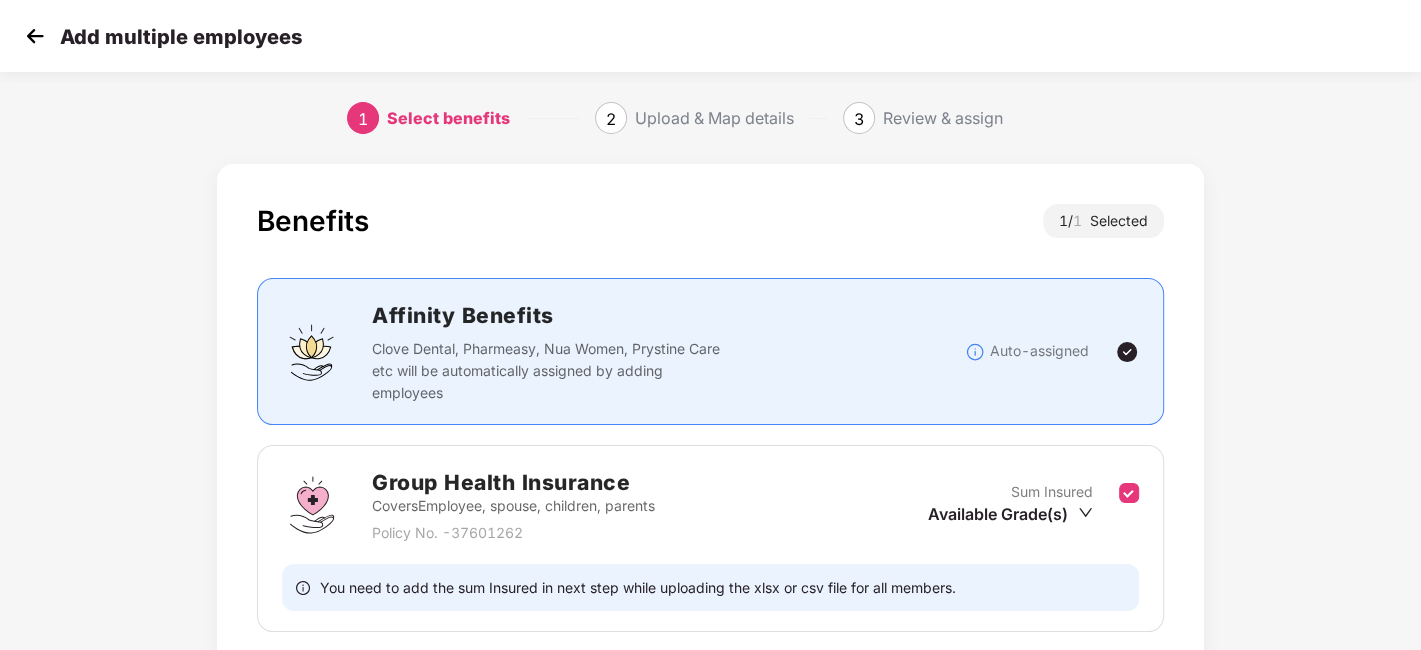 scroll, scrollTop: 154, scrollLeft: 0, axis: vertical 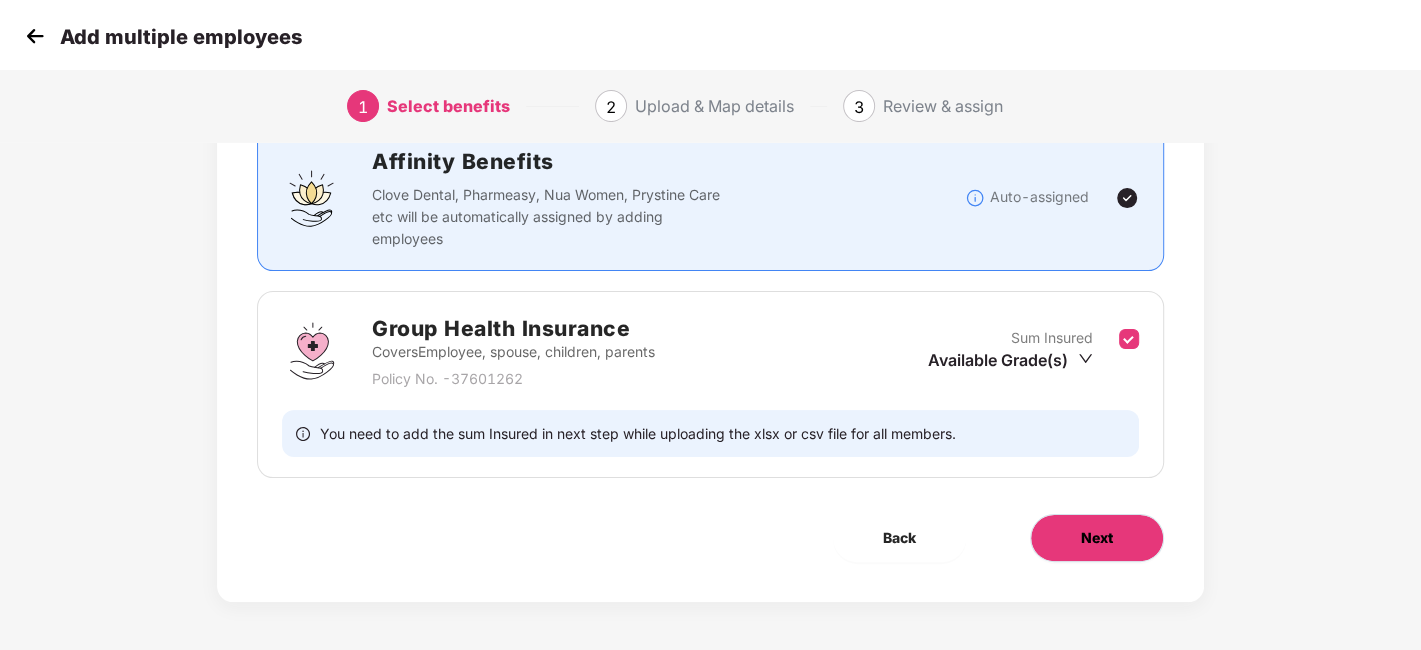 click on "Next" at bounding box center (1097, 538) 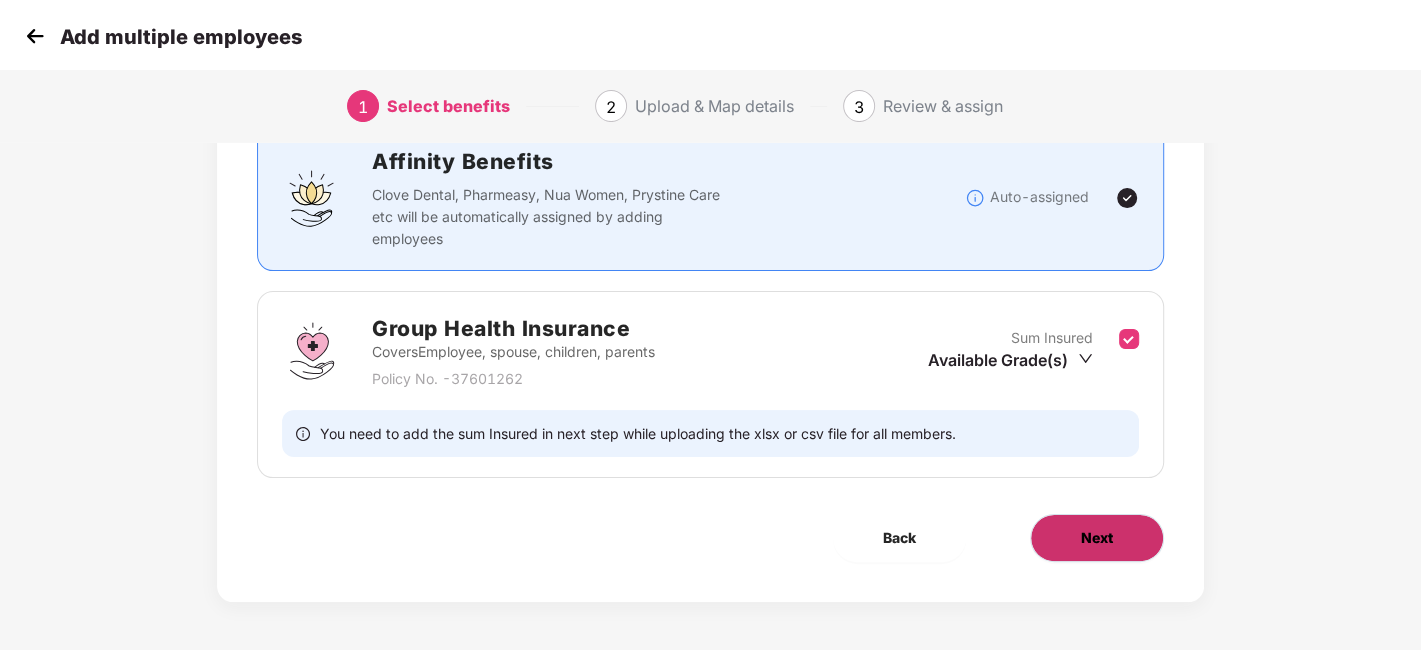 scroll, scrollTop: 0, scrollLeft: 0, axis: both 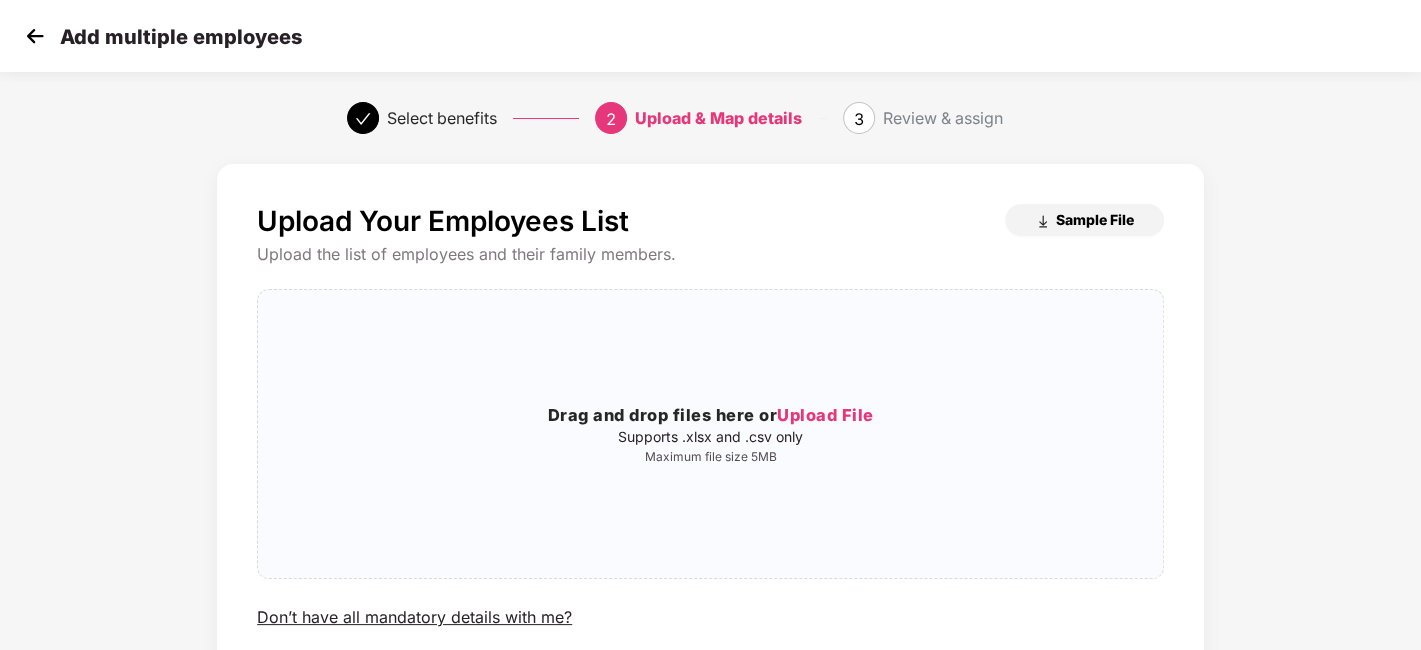 click on "Sample File" at bounding box center [1095, 219] 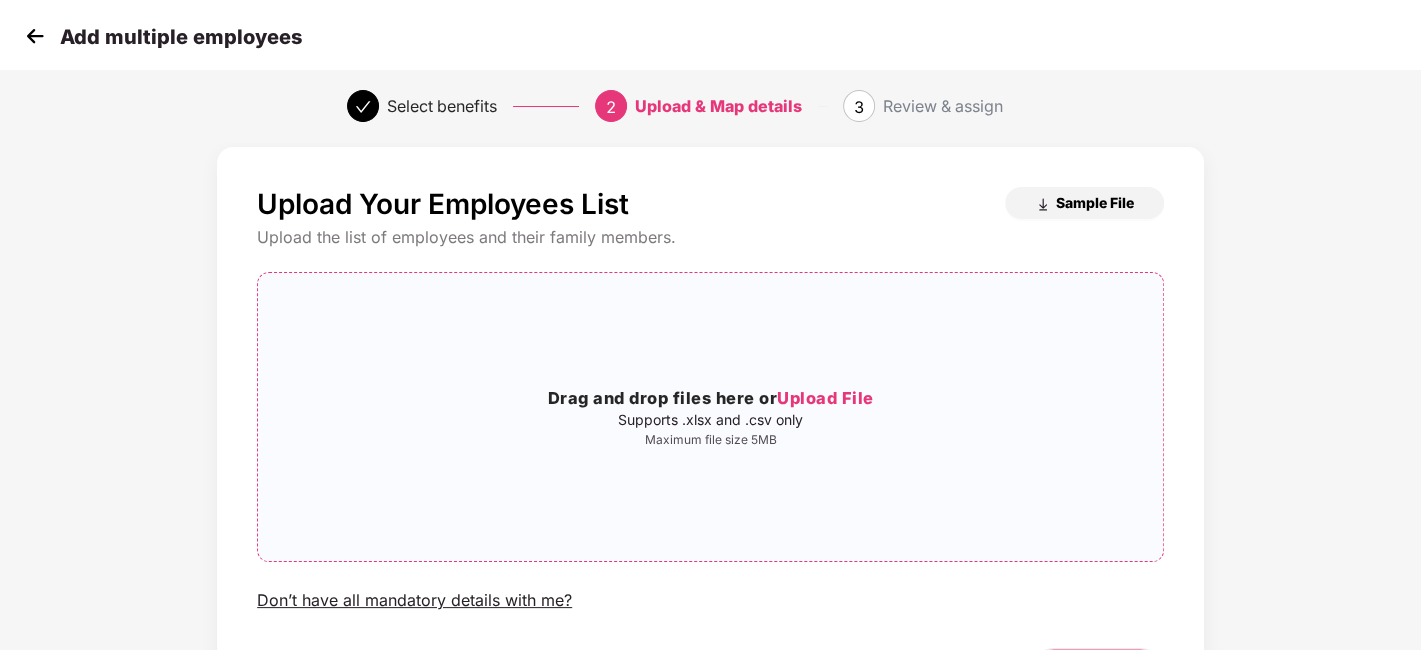 scroll, scrollTop: 15, scrollLeft: 0, axis: vertical 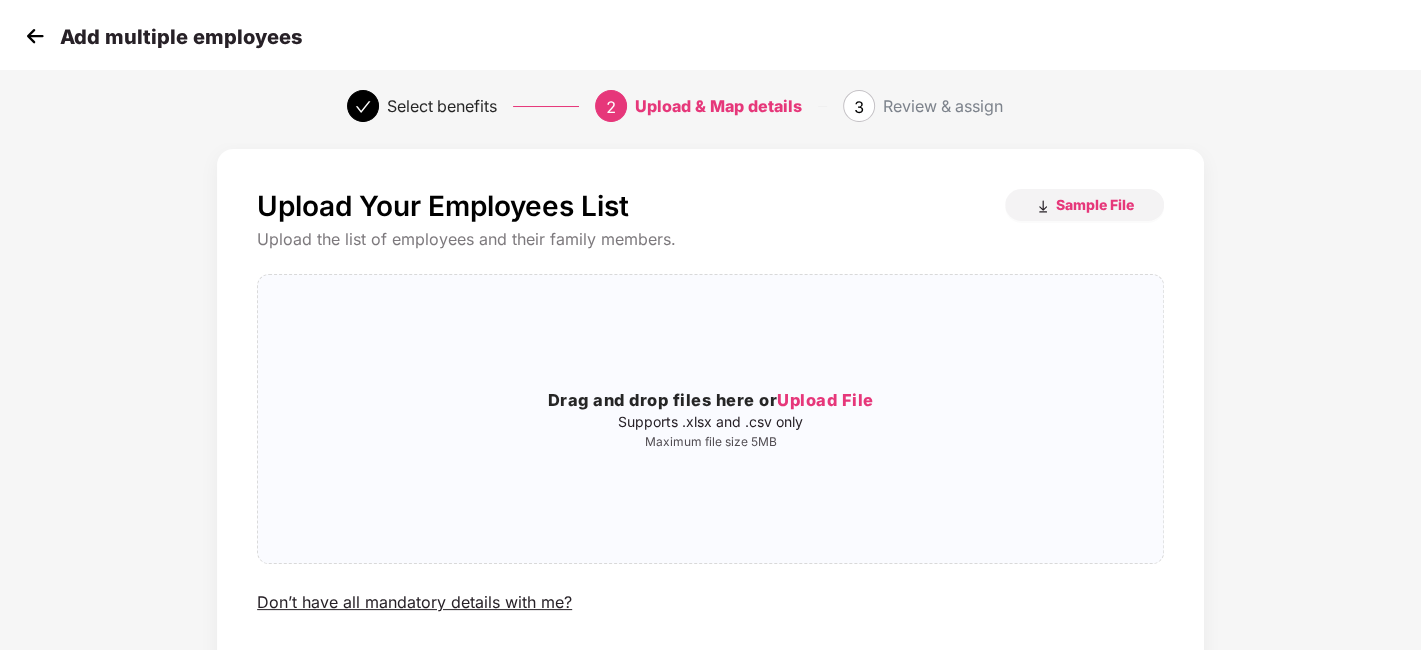 click at bounding box center (35, 36) 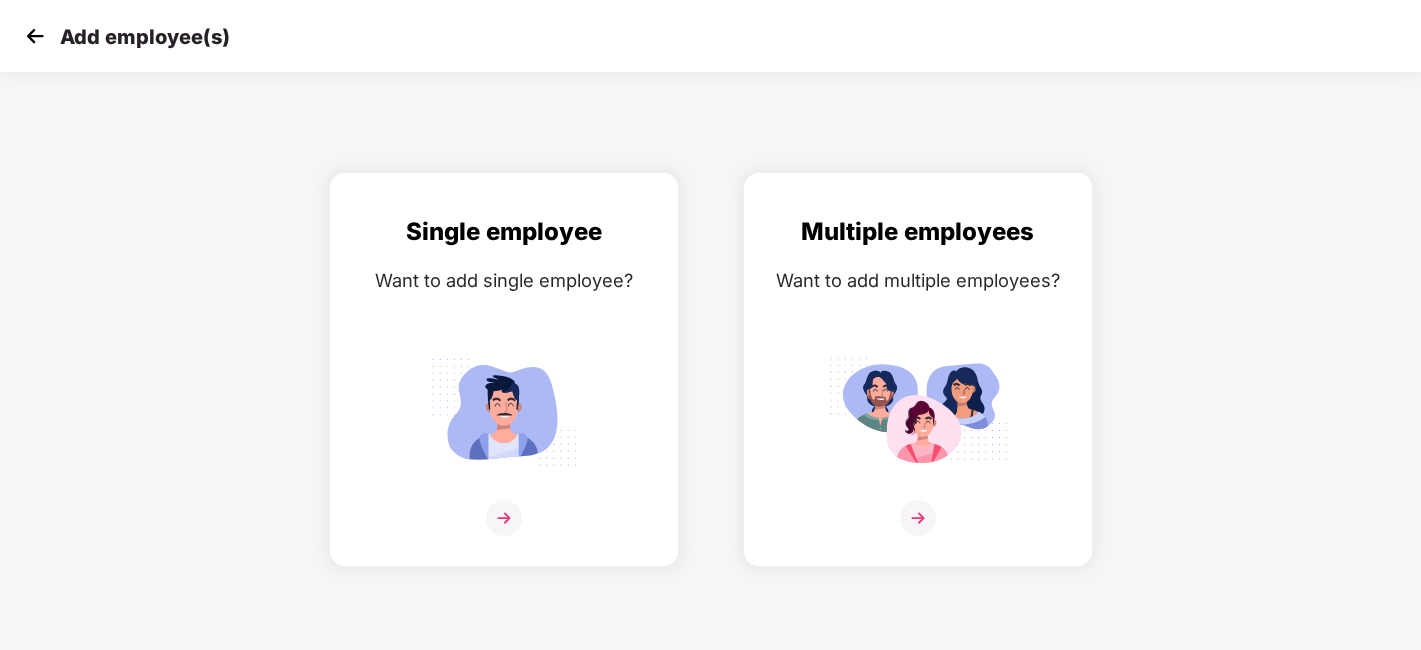 scroll, scrollTop: 0, scrollLeft: 0, axis: both 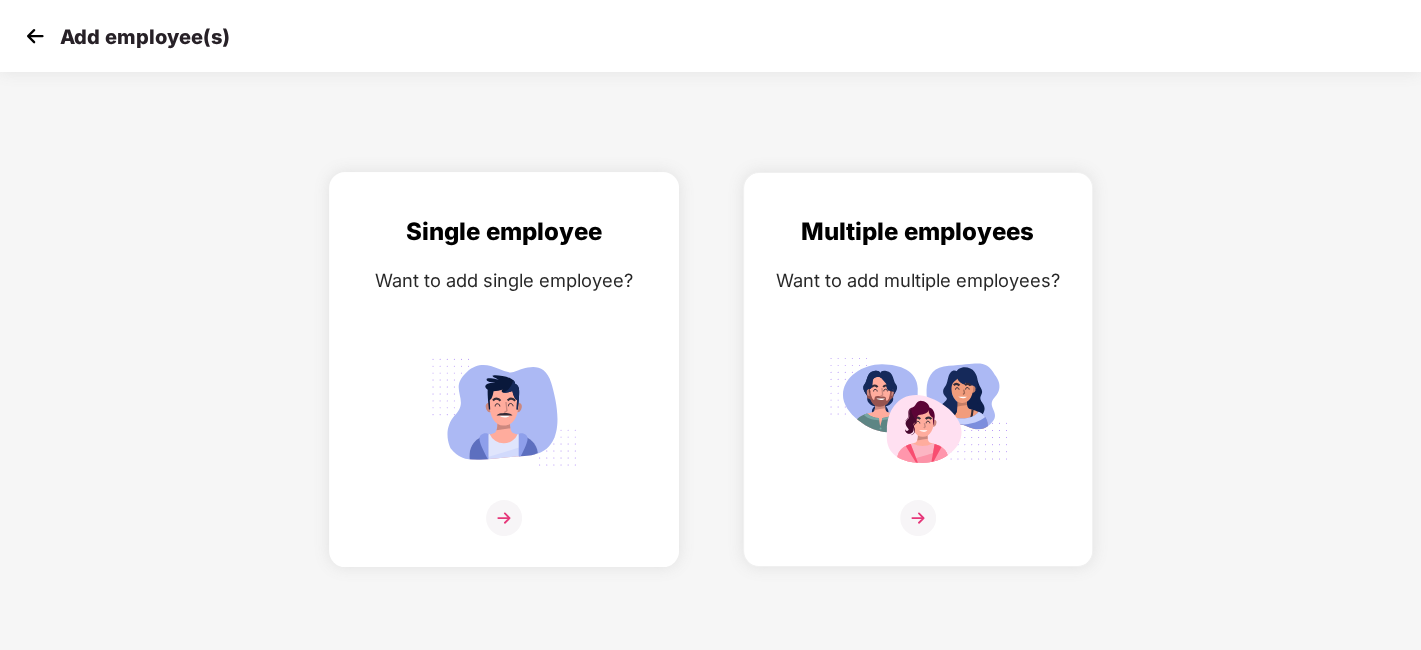 click at bounding box center [504, 518] 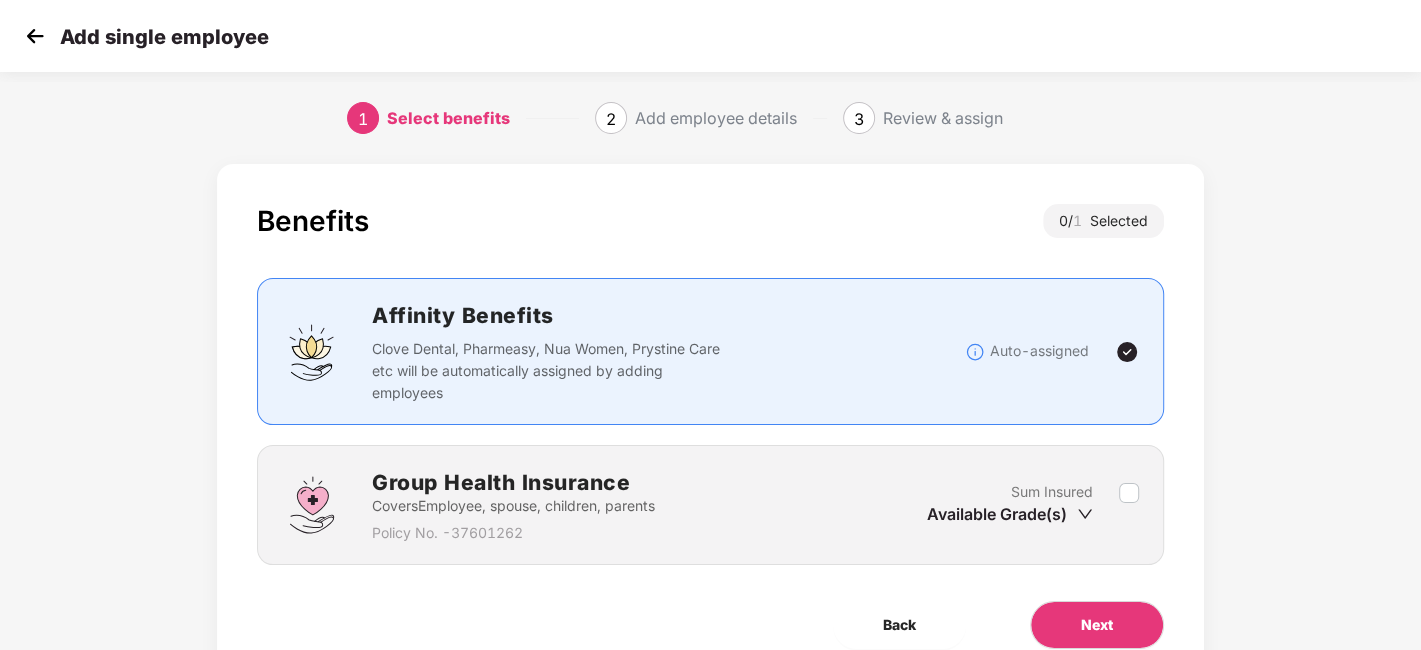 scroll, scrollTop: 87, scrollLeft: 0, axis: vertical 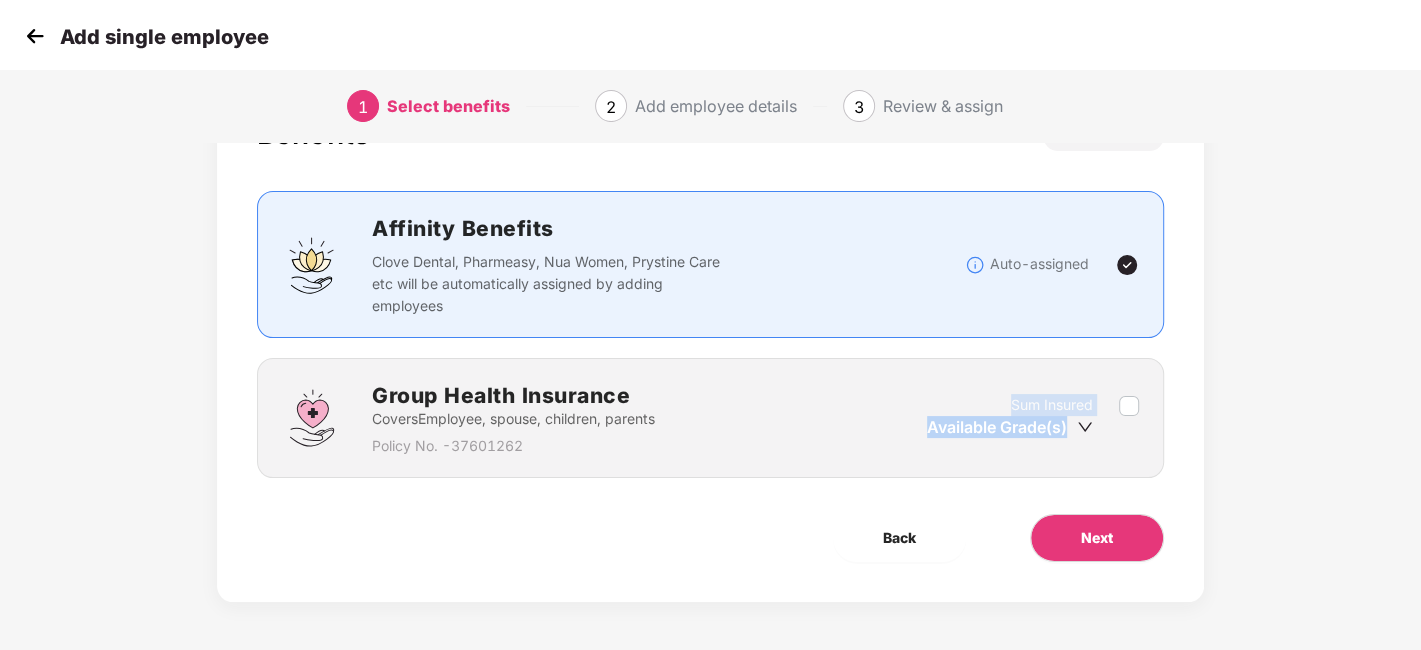 drag, startPoint x: 1111, startPoint y: 405, endPoint x: 1142, endPoint y: 403, distance: 31.06445 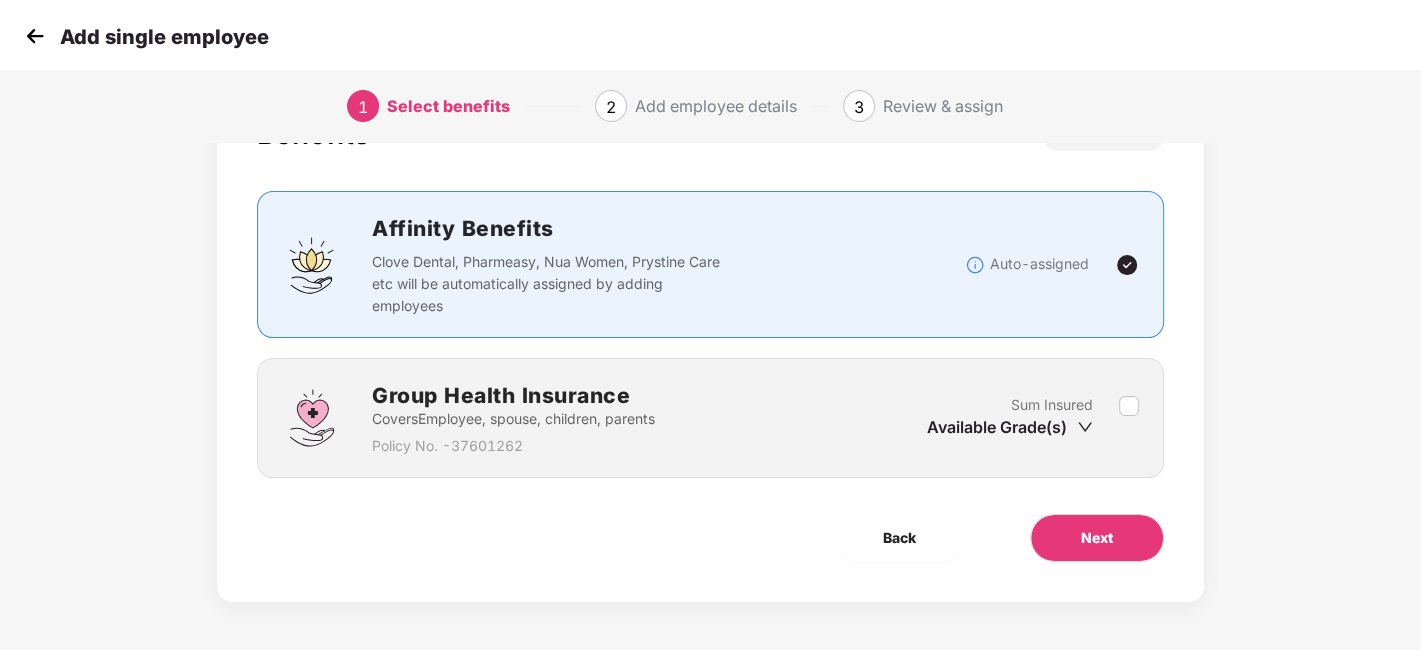 click on "Sum Insured Available Grade(s)" at bounding box center [1023, 418] 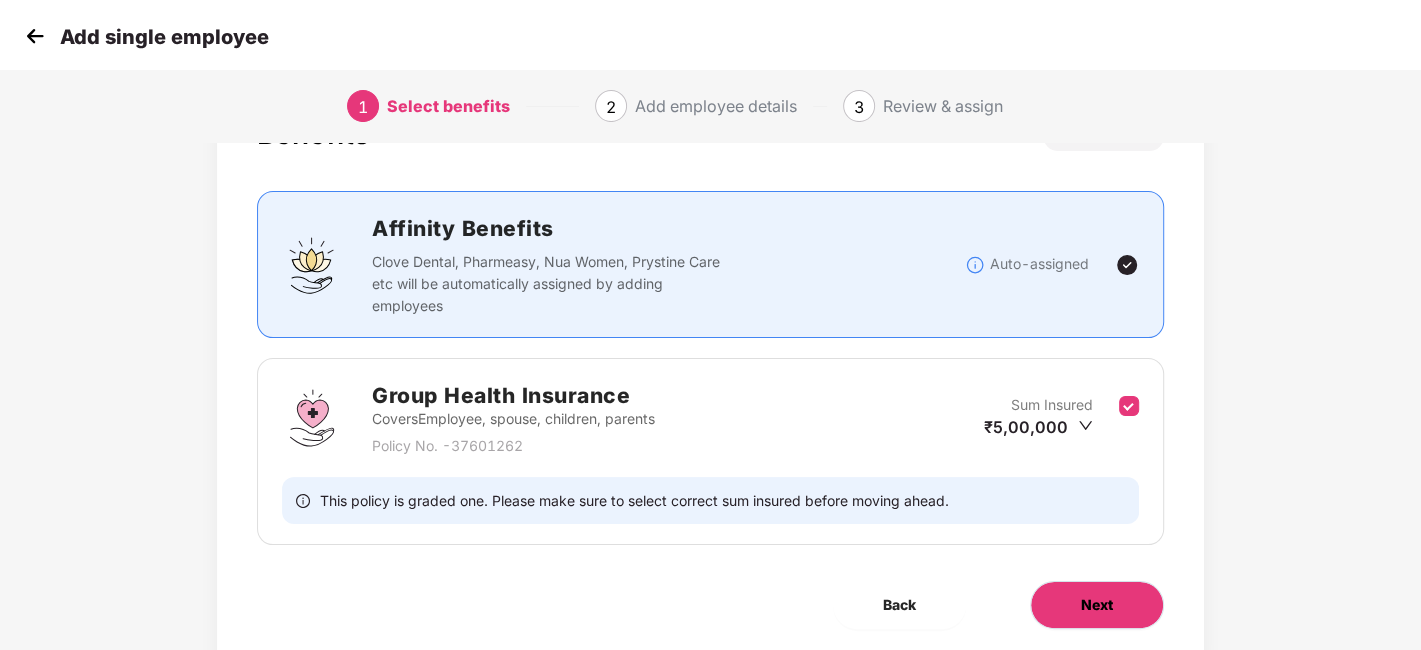 click on "Next" at bounding box center [1097, 605] 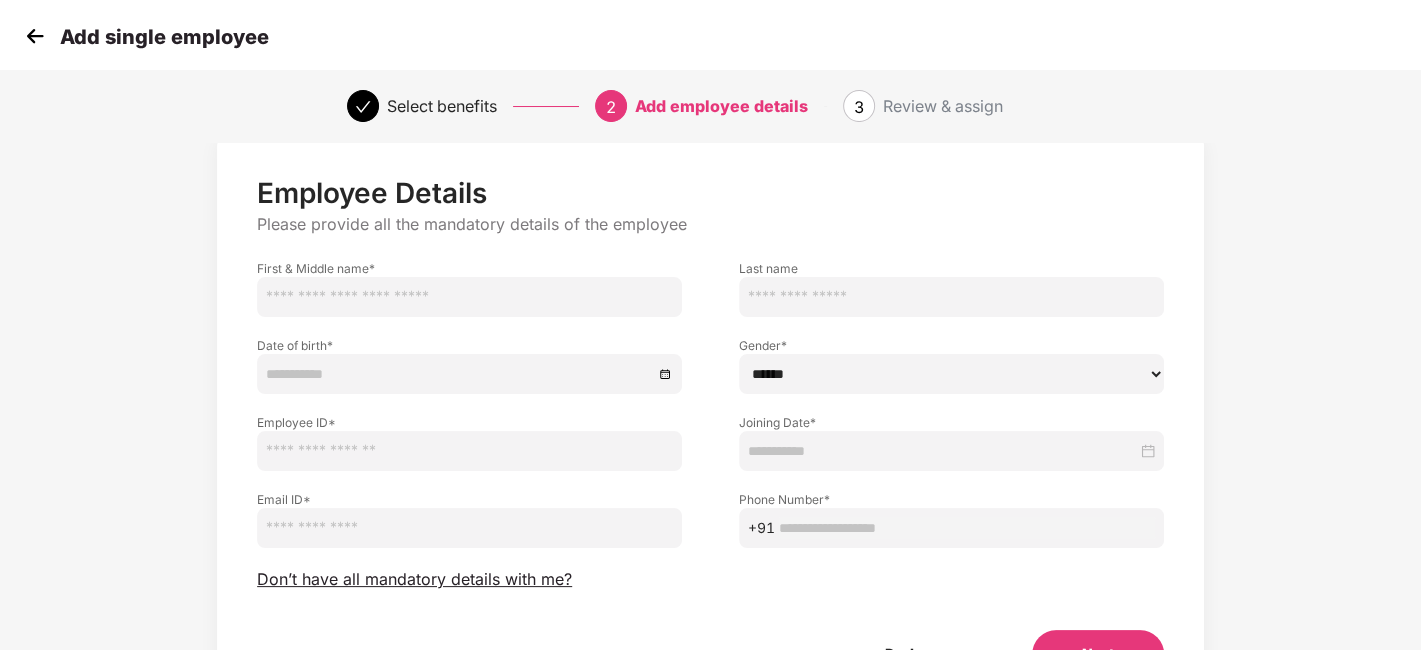 scroll, scrollTop: 32, scrollLeft: 0, axis: vertical 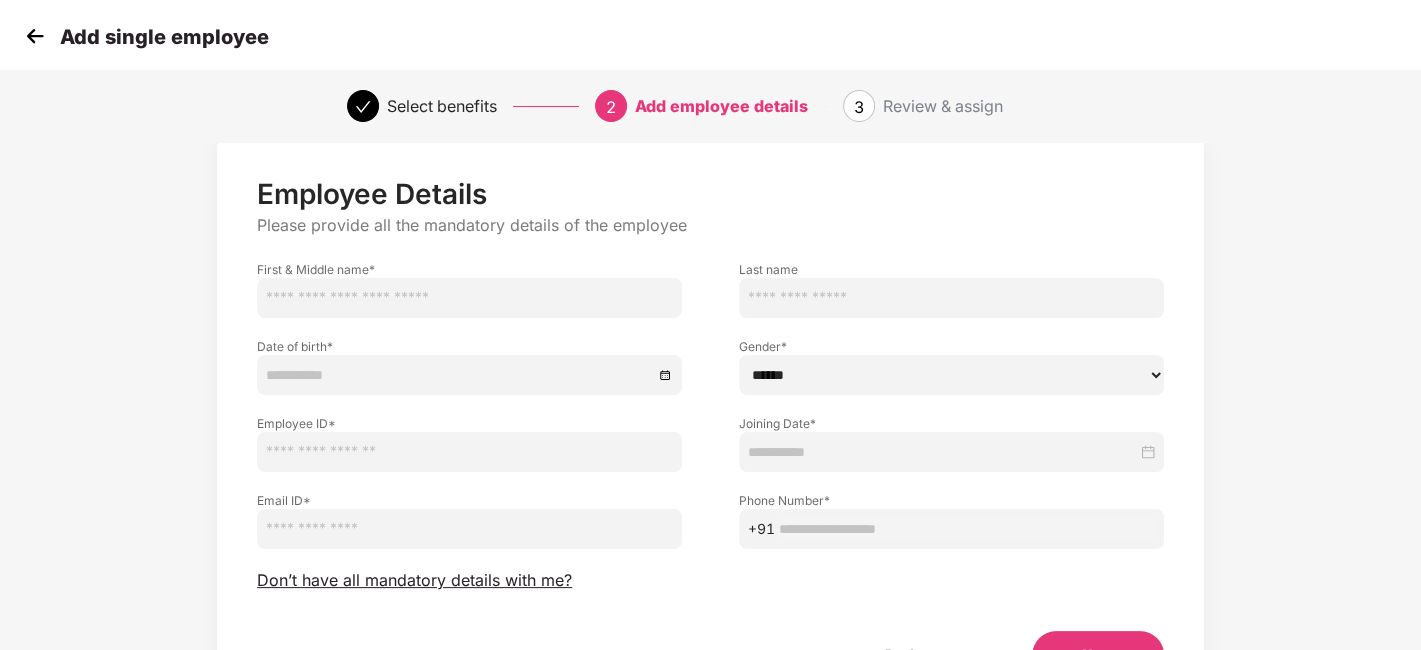 click at bounding box center (35, 36) 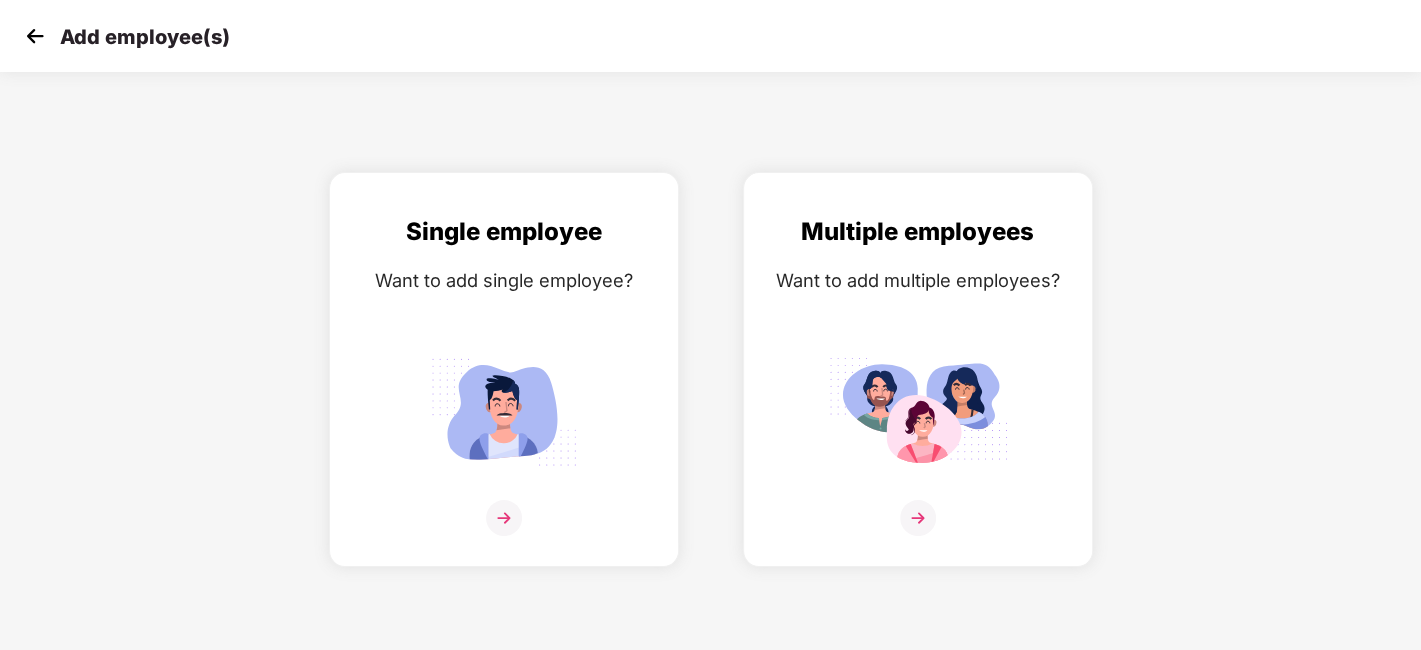 scroll, scrollTop: 0, scrollLeft: 0, axis: both 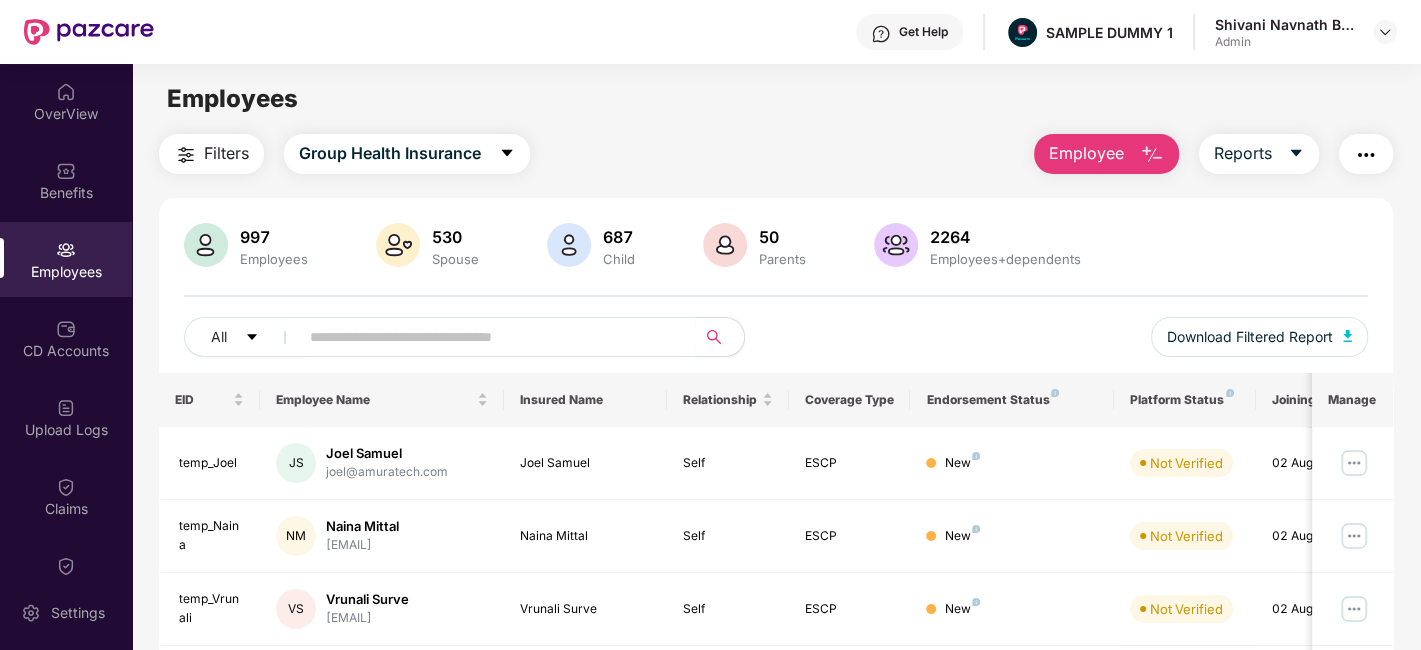 click on "Employee" at bounding box center [1086, 153] 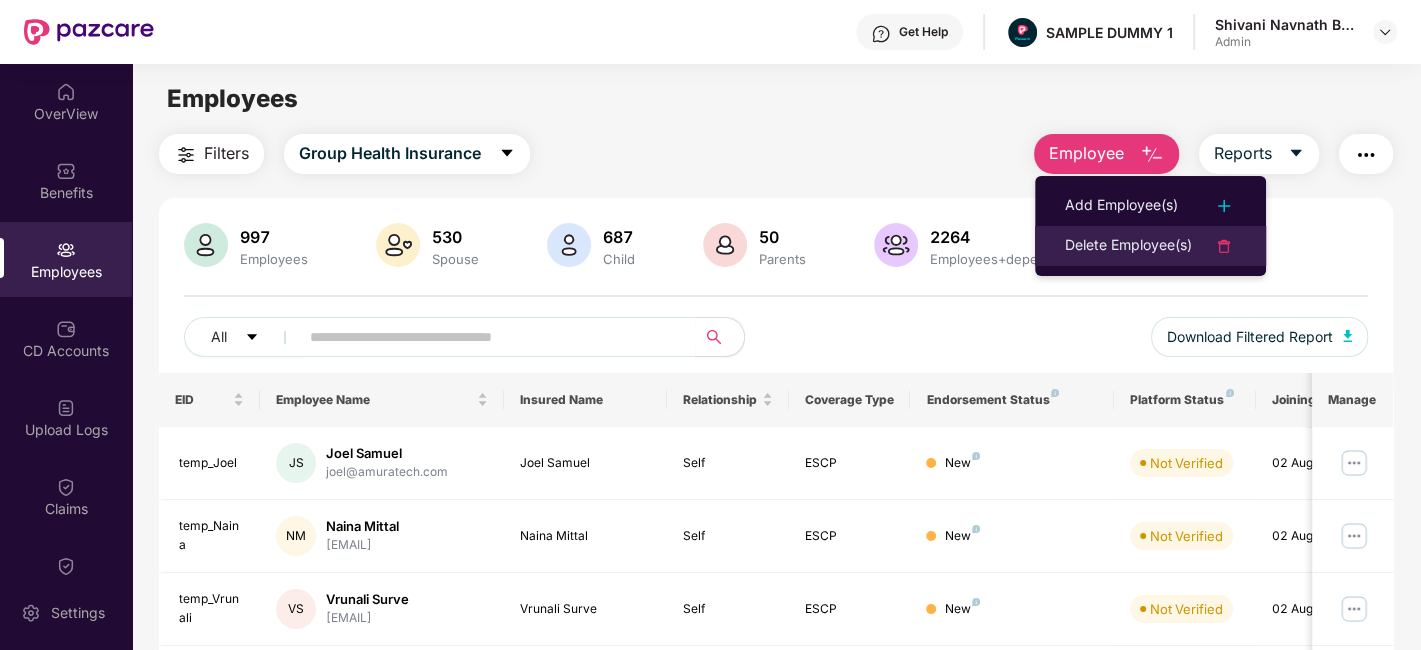 click on "Delete Employee(s)" at bounding box center (1128, 246) 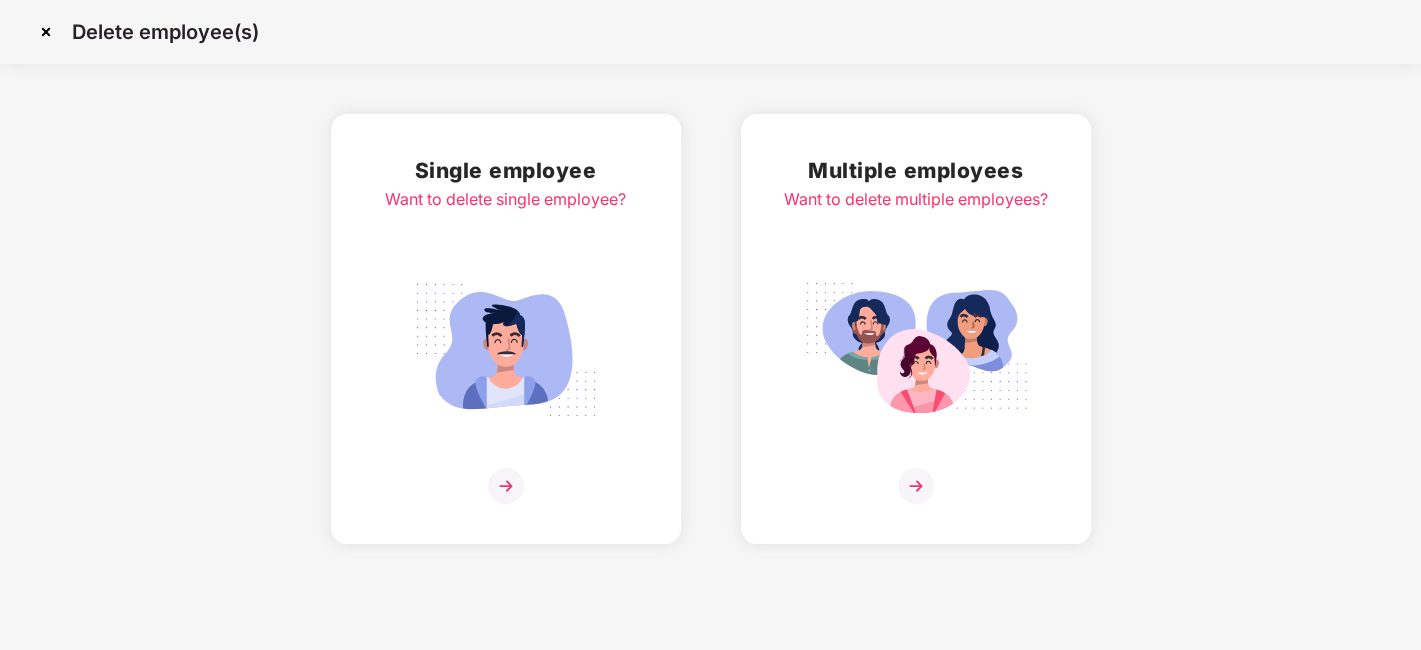 click at bounding box center (505, 486) 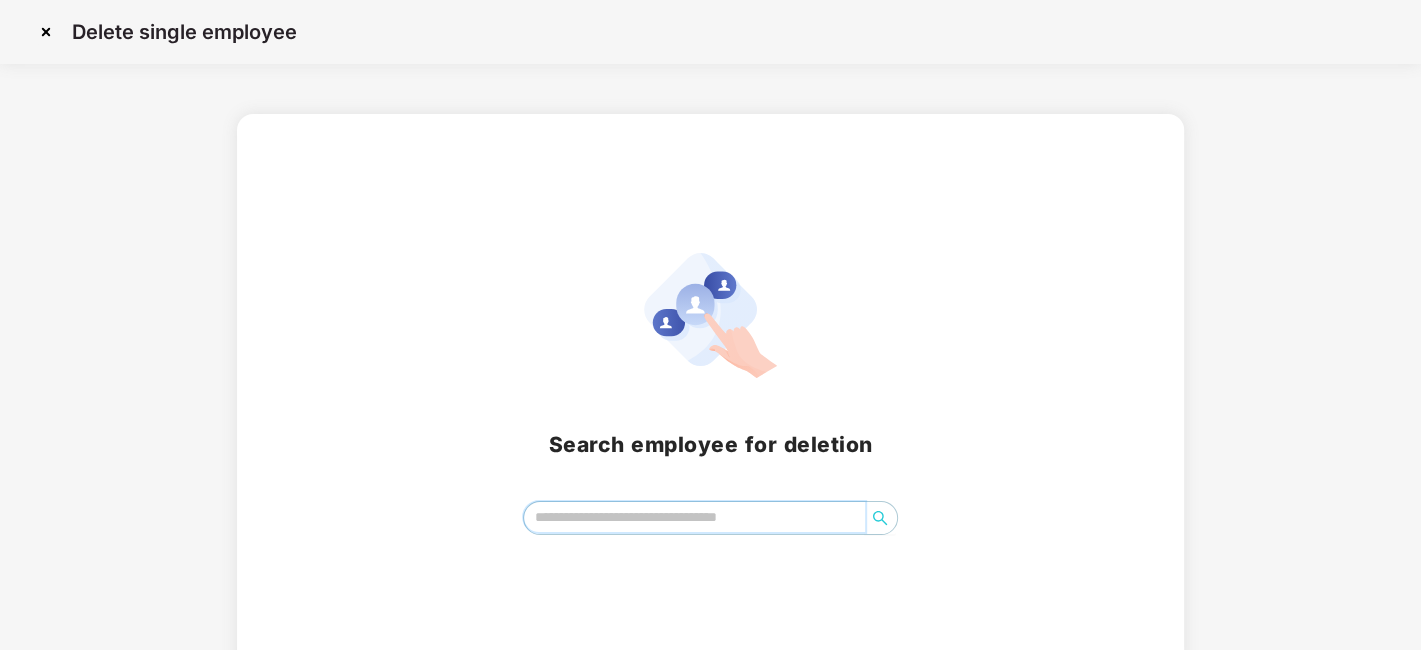 click at bounding box center [694, 517] 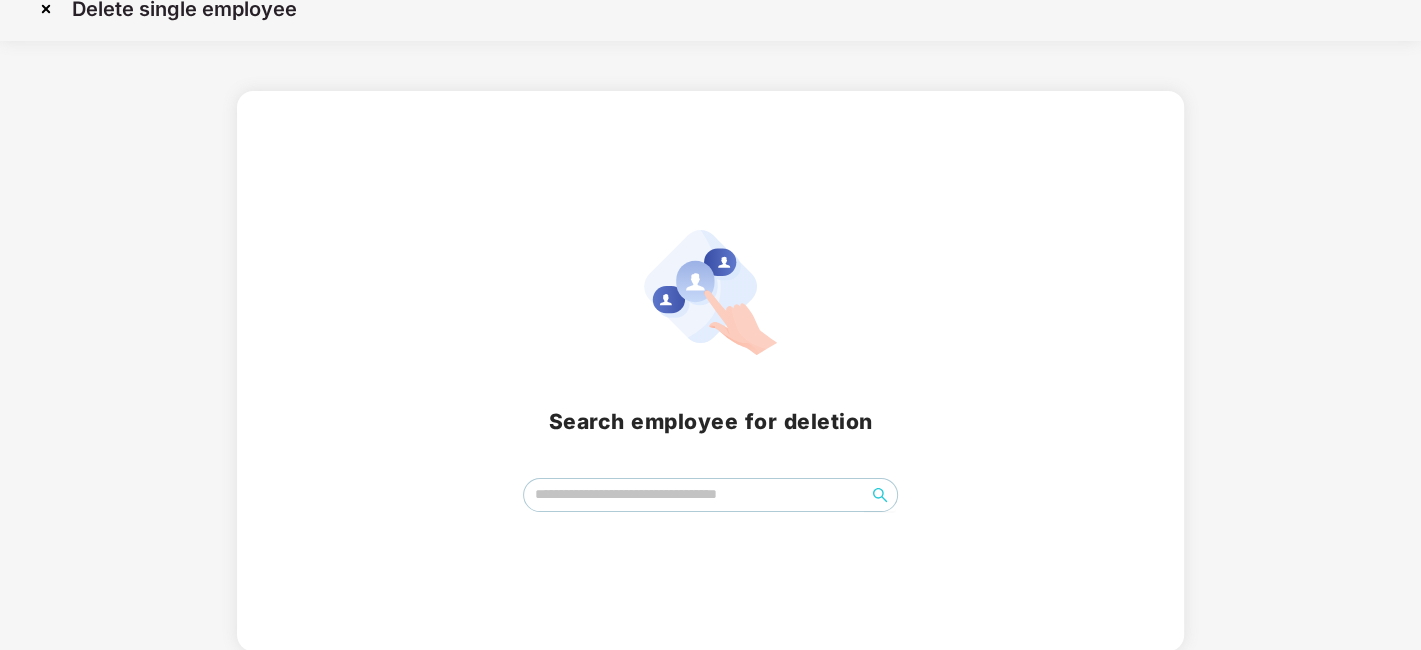 click at bounding box center [46, 9] 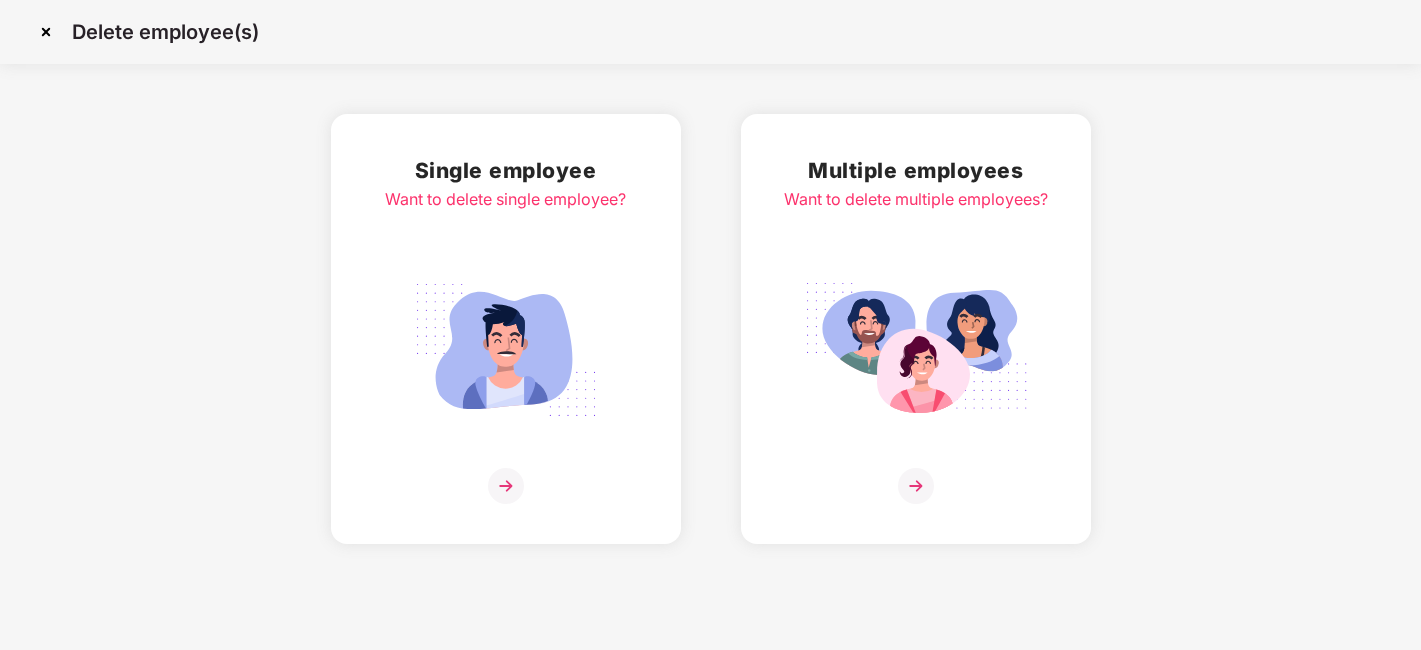 scroll, scrollTop: 0, scrollLeft: 0, axis: both 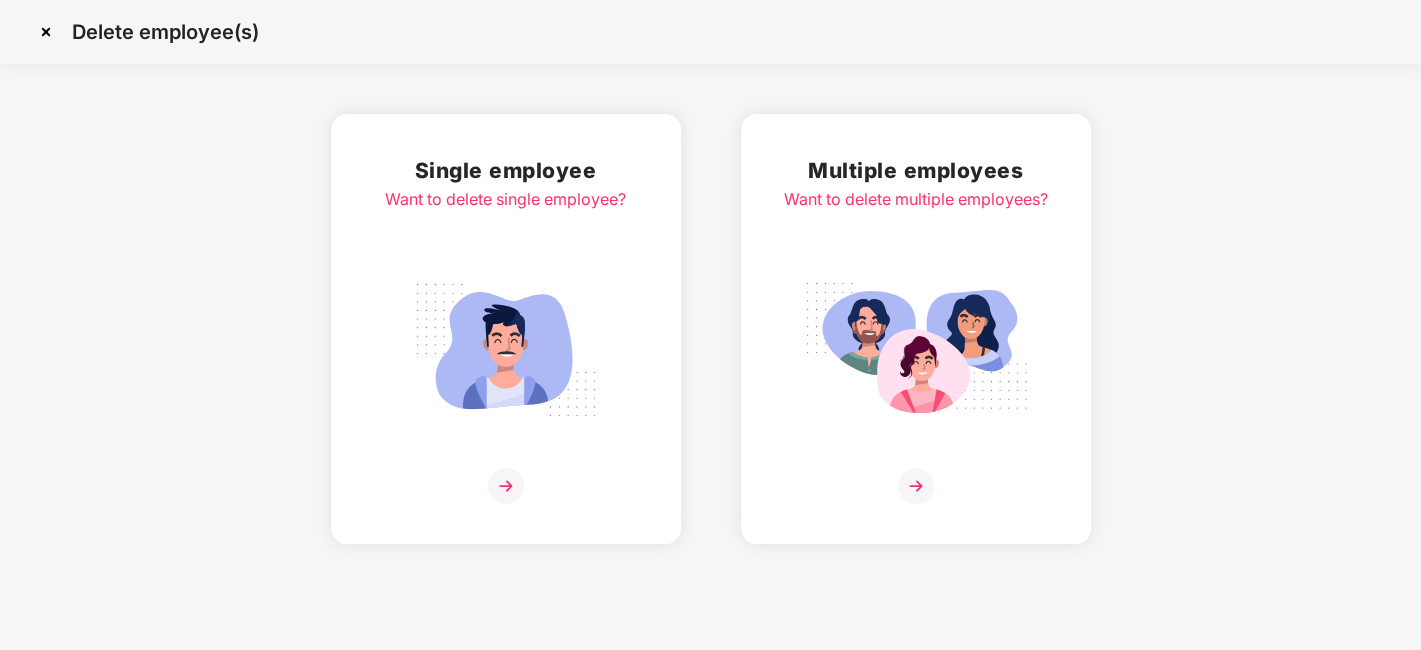 click at bounding box center [46, 32] 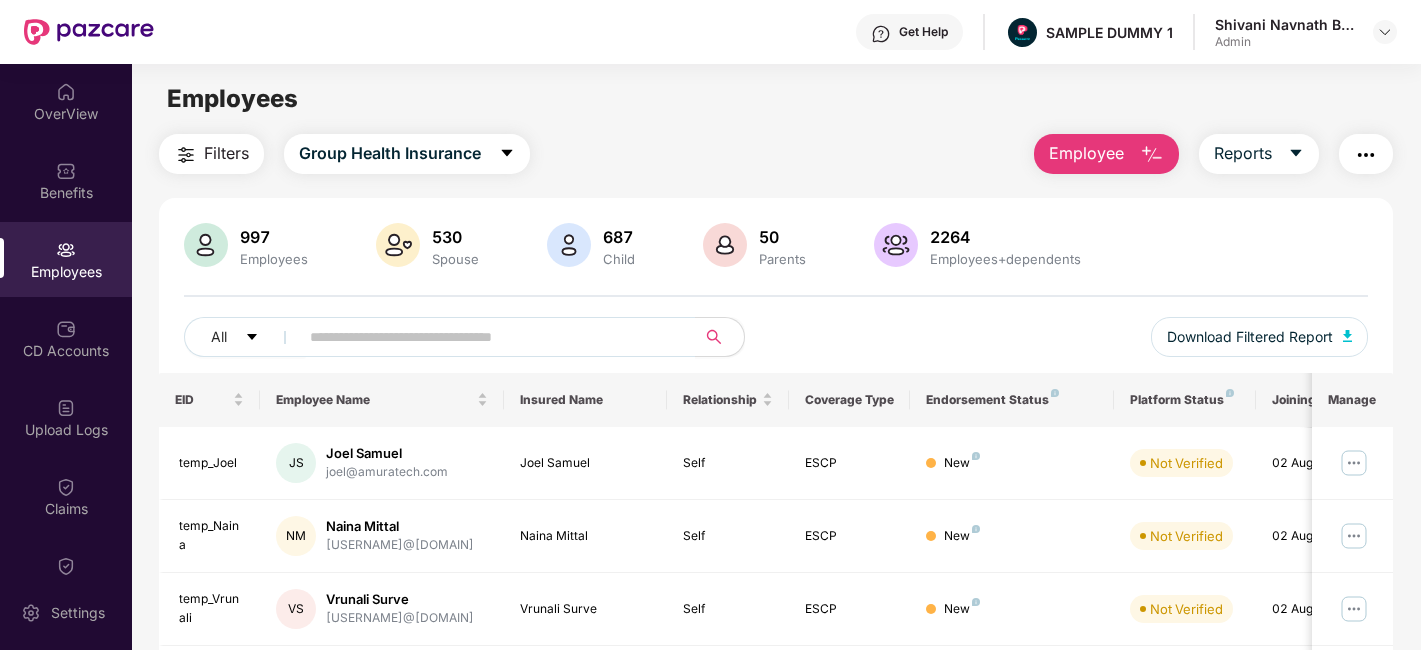 scroll, scrollTop: 0, scrollLeft: 0, axis: both 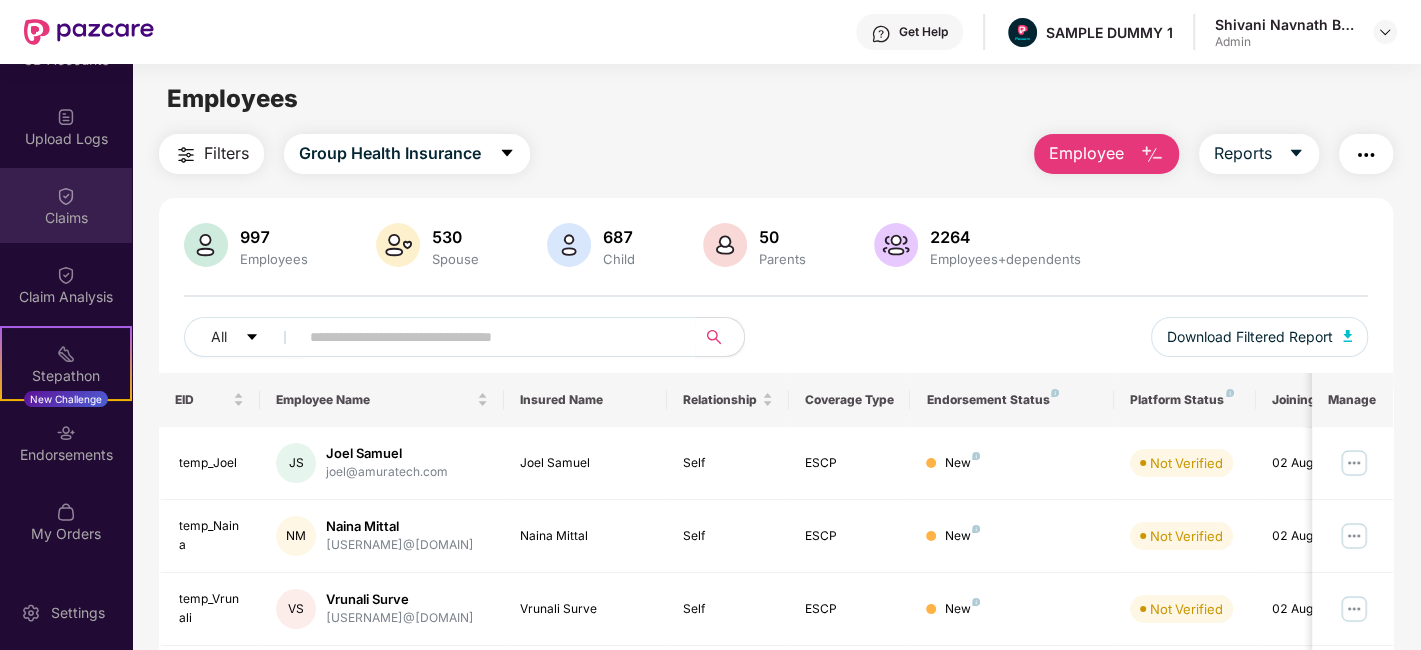 click on "Claims" at bounding box center [66, 218] 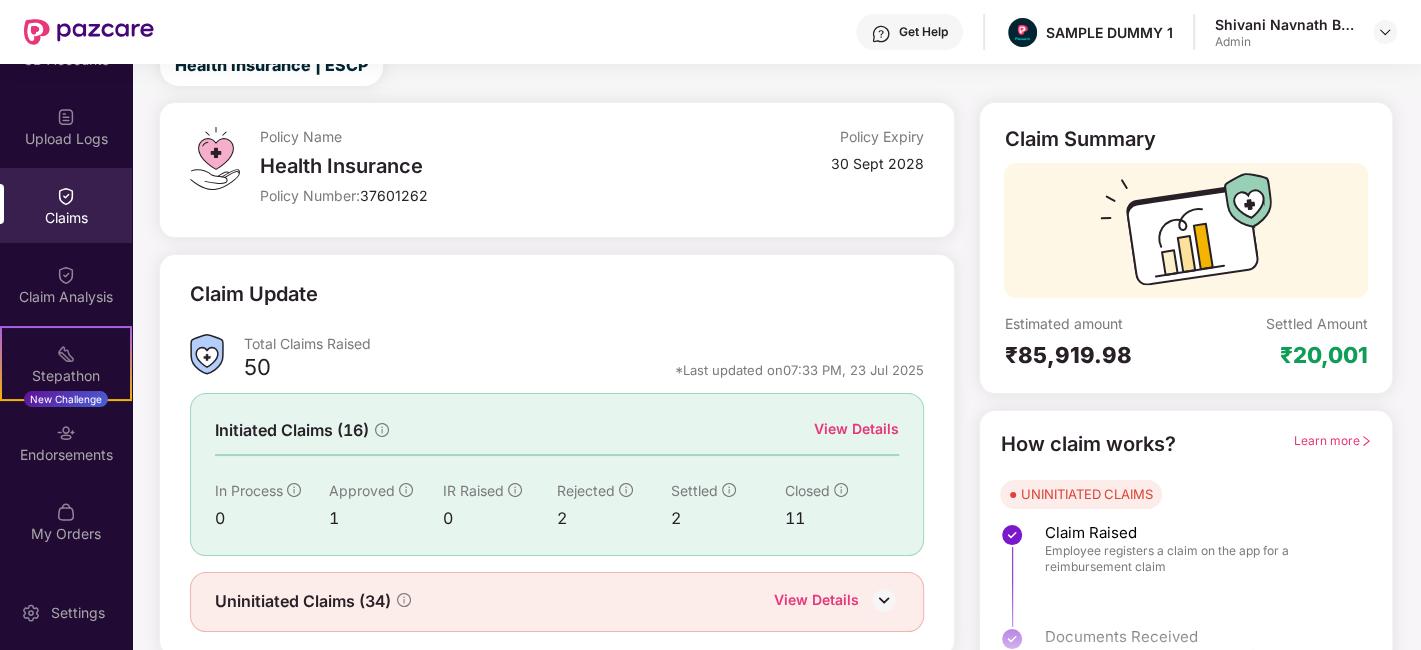 scroll, scrollTop: 75, scrollLeft: 0, axis: vertical 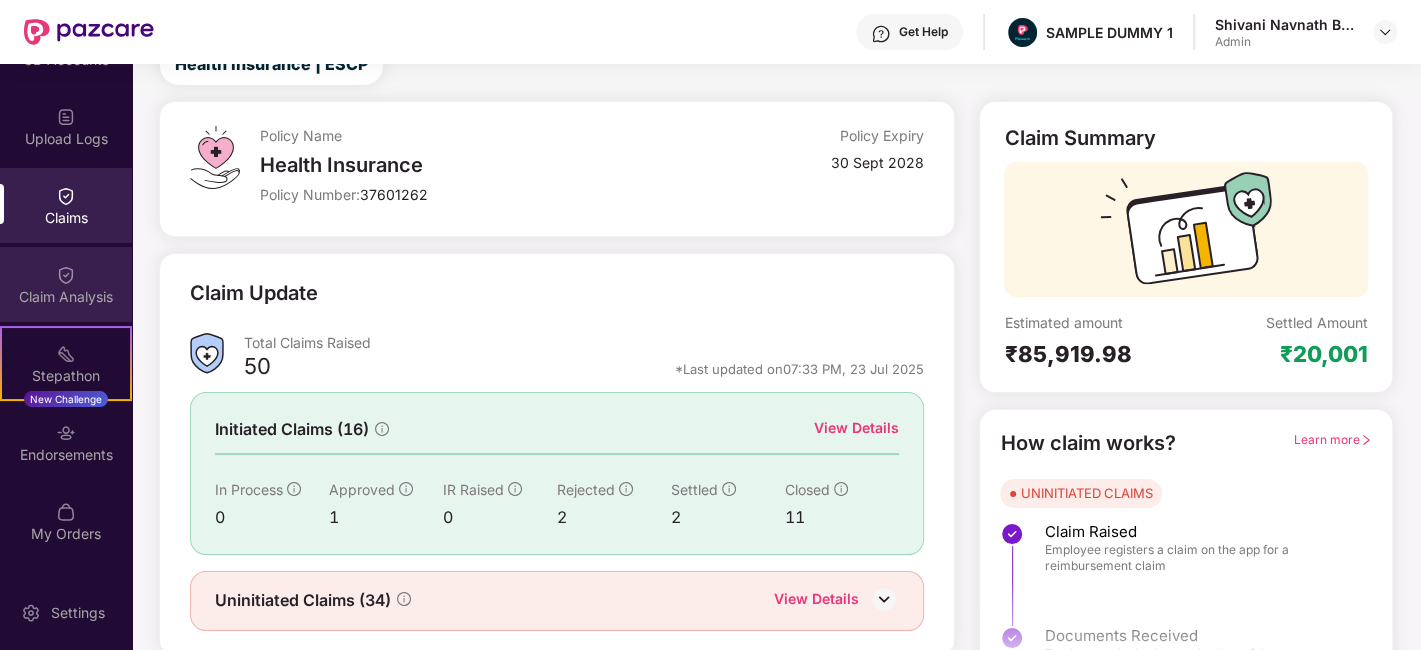 click on "Claim Analysis" at bounding box center [66, 284] 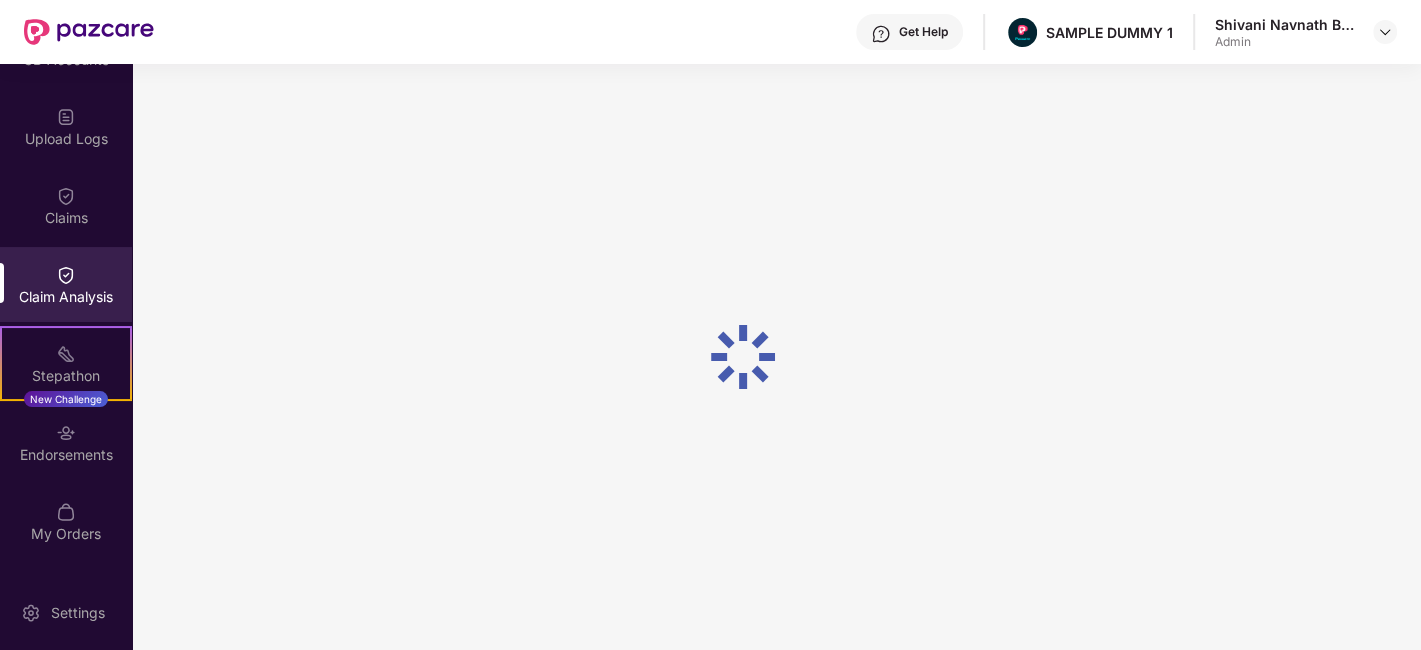 scroll, scrollTop: 0, scrollLeft: 0, axis: both 